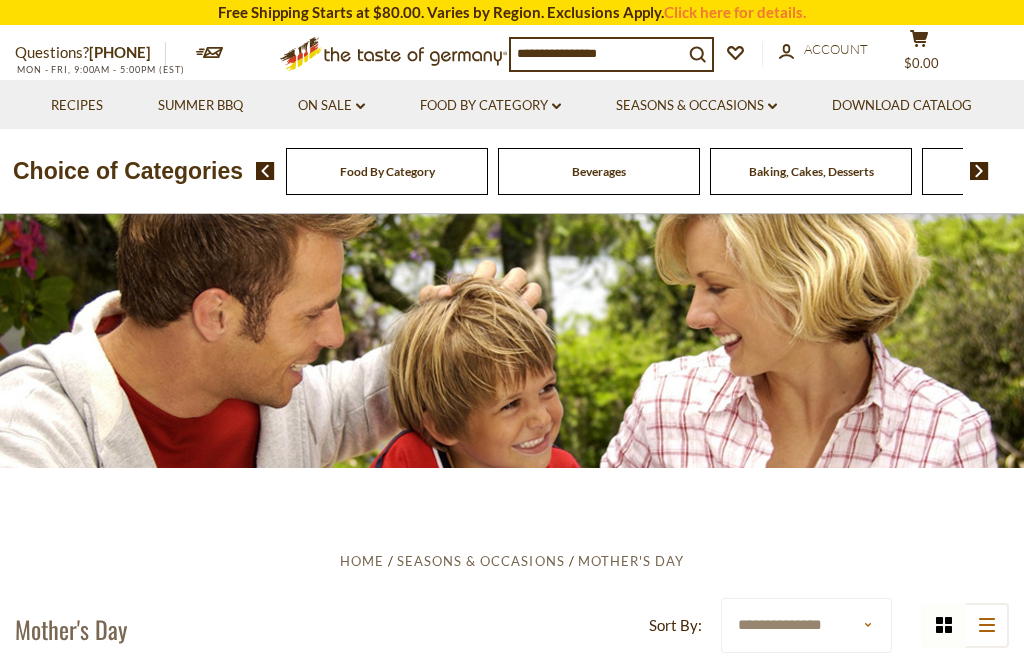 scroll, scrollTop: 0, scrollLeft: 0, axis: both 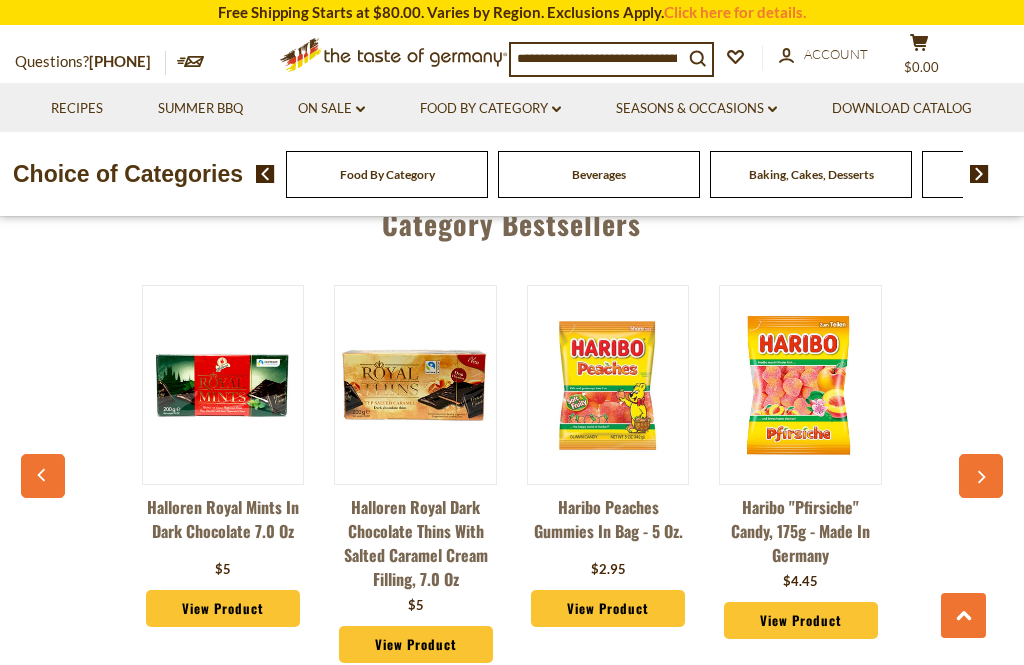 click at bounding box center (981, 476) 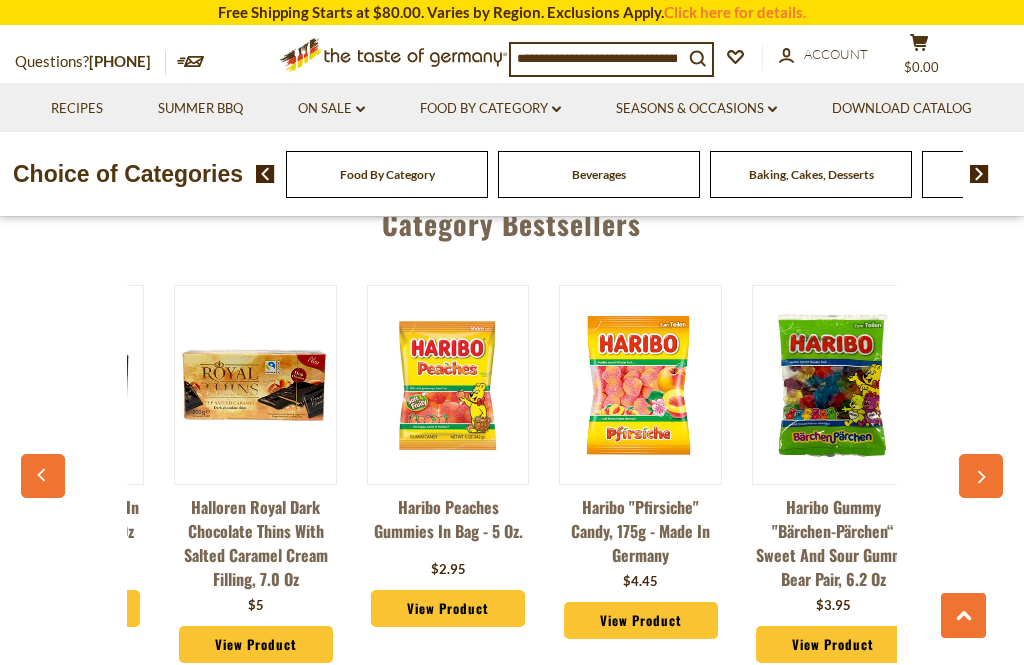 scroll, scrollTop: 0, scrollLeft: 193, axis: horizontal 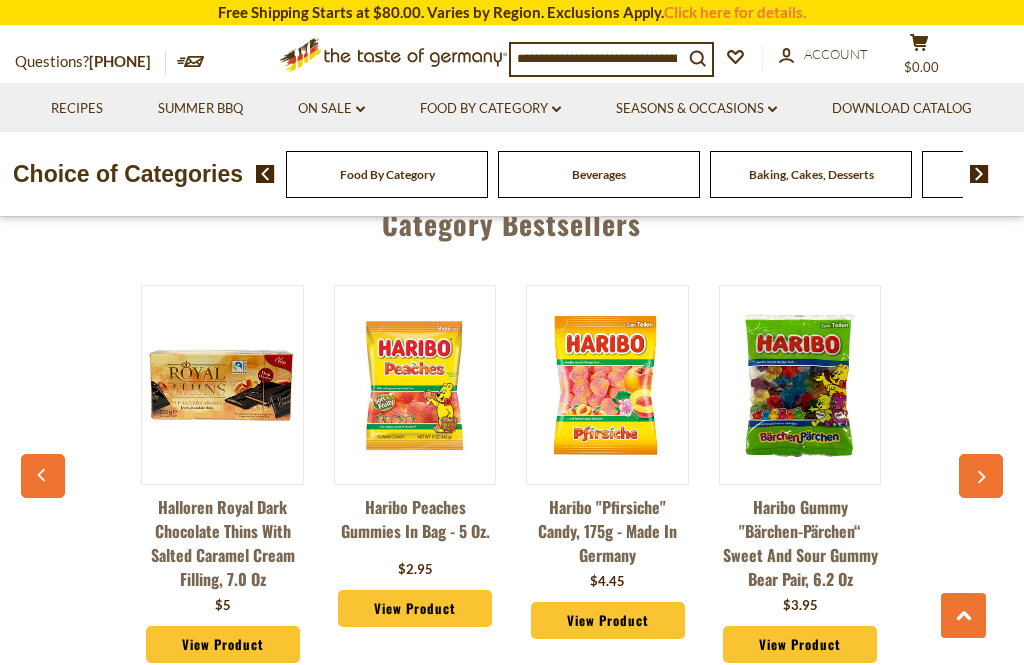 click at bounding box center [981, 476] 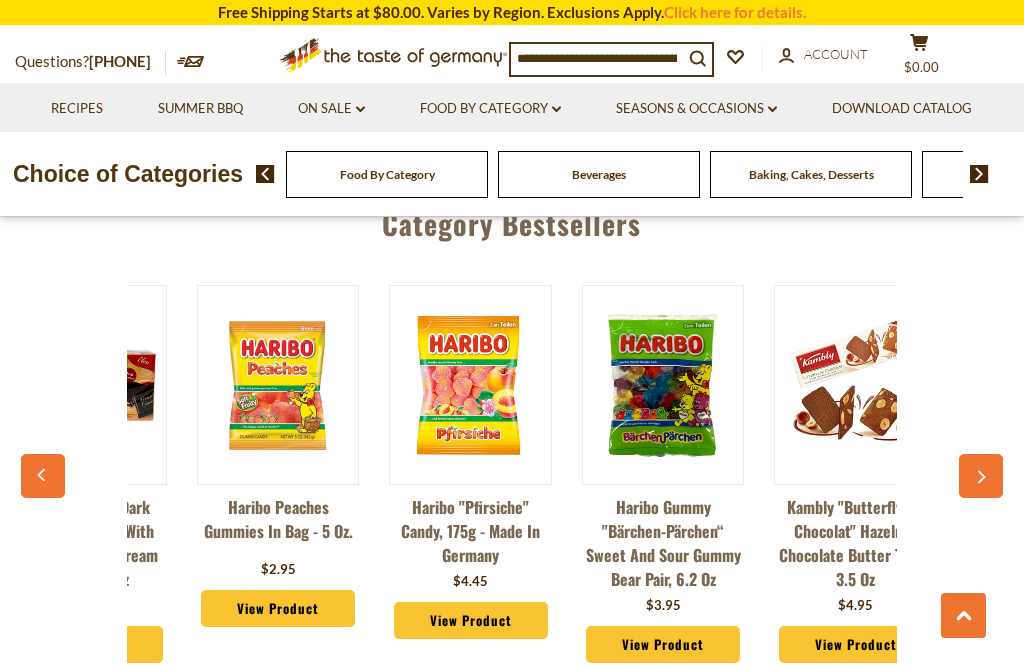 scroll, scrollTop: 0, scrollLeft: 386, axis: horizontal 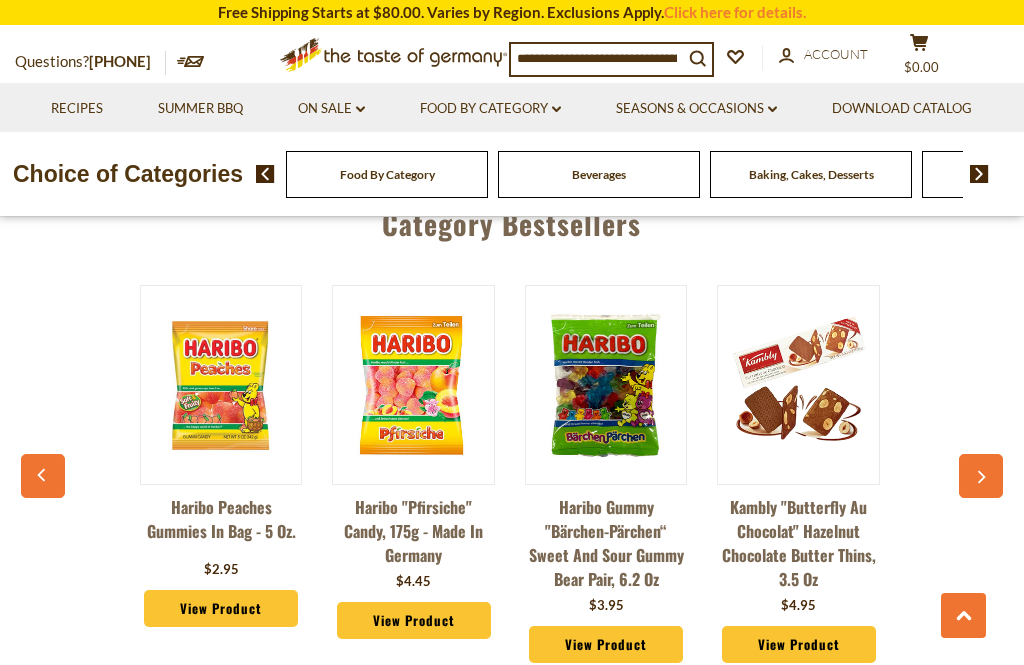 click at bounding box center [981, 476] 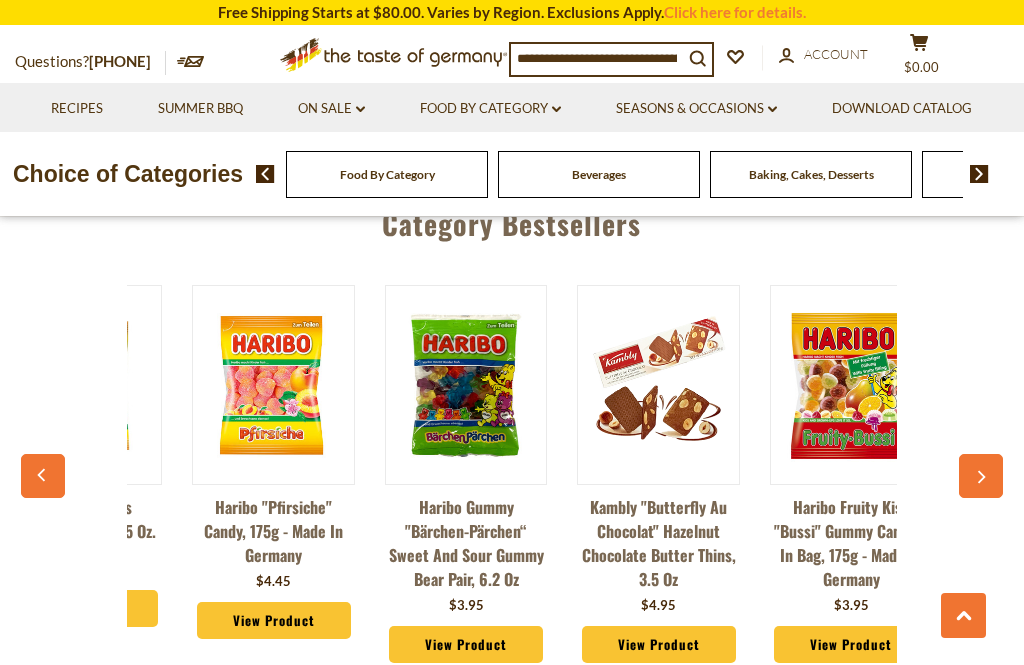 scroll, scrollTop: 0, scrollLeft: 580, axis: horizontal 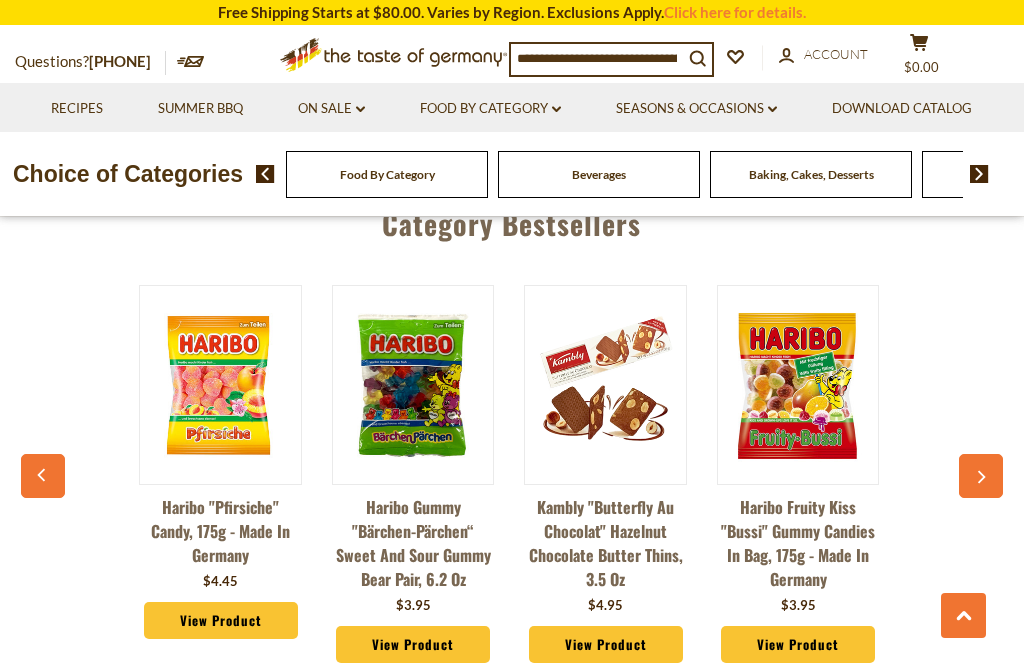 click at bounding box center [981, 476] 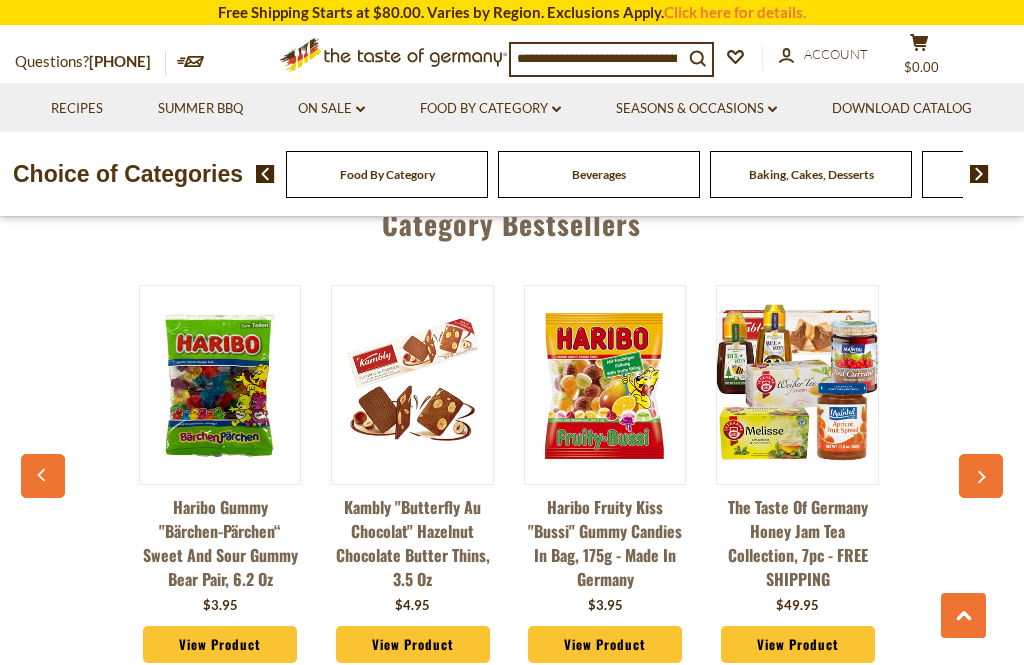 click at bounding box center [981, 476] 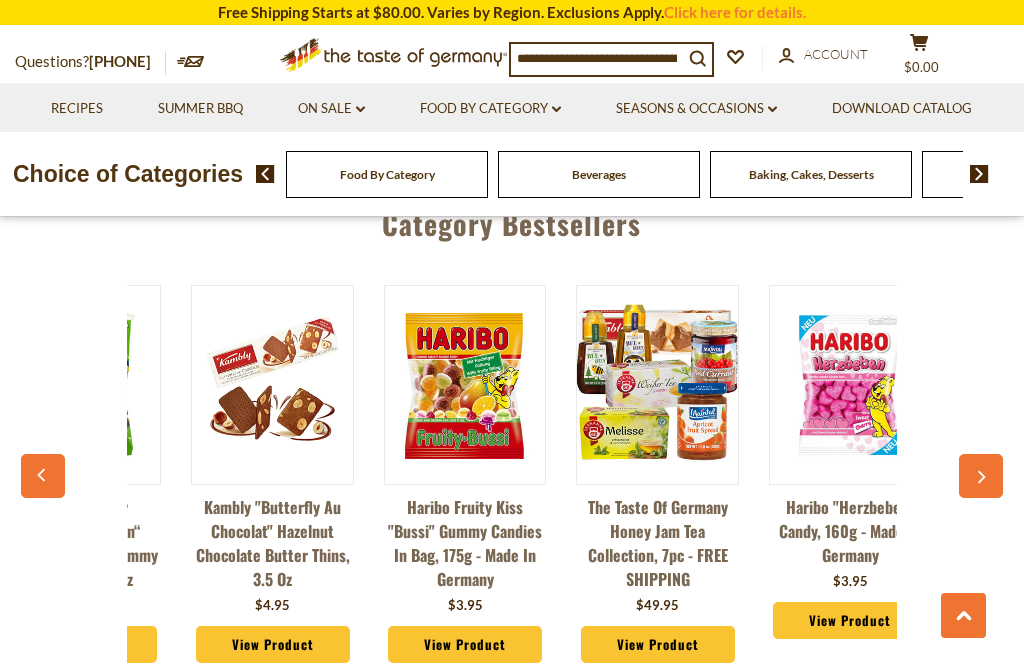scroll, scrollTop: 0, scrollLeft: 966, axis: horizontal 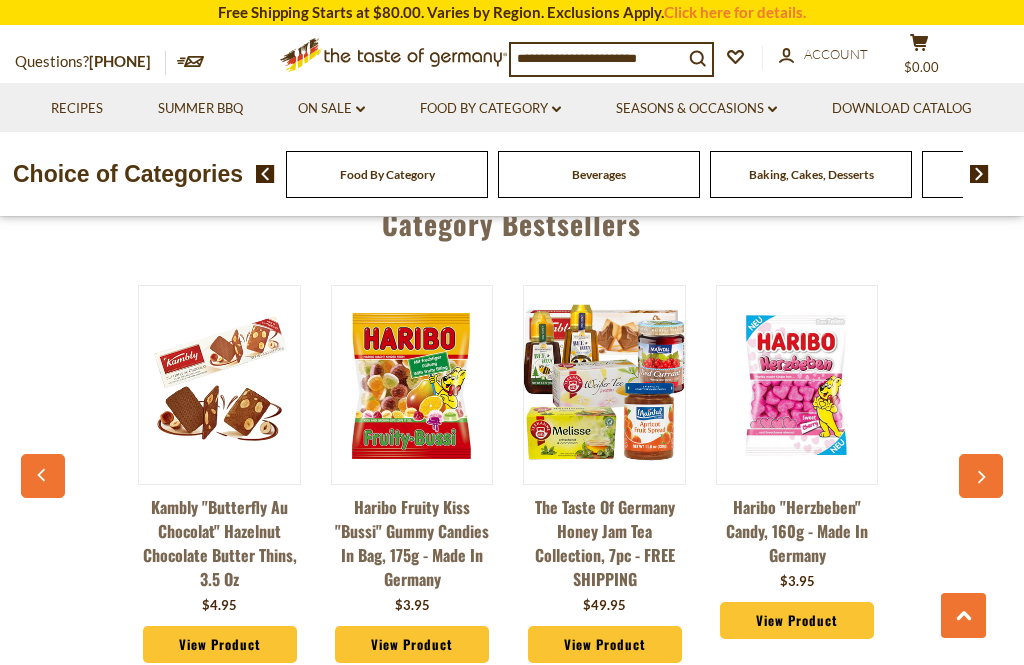 click at bounding box center (981, 476) 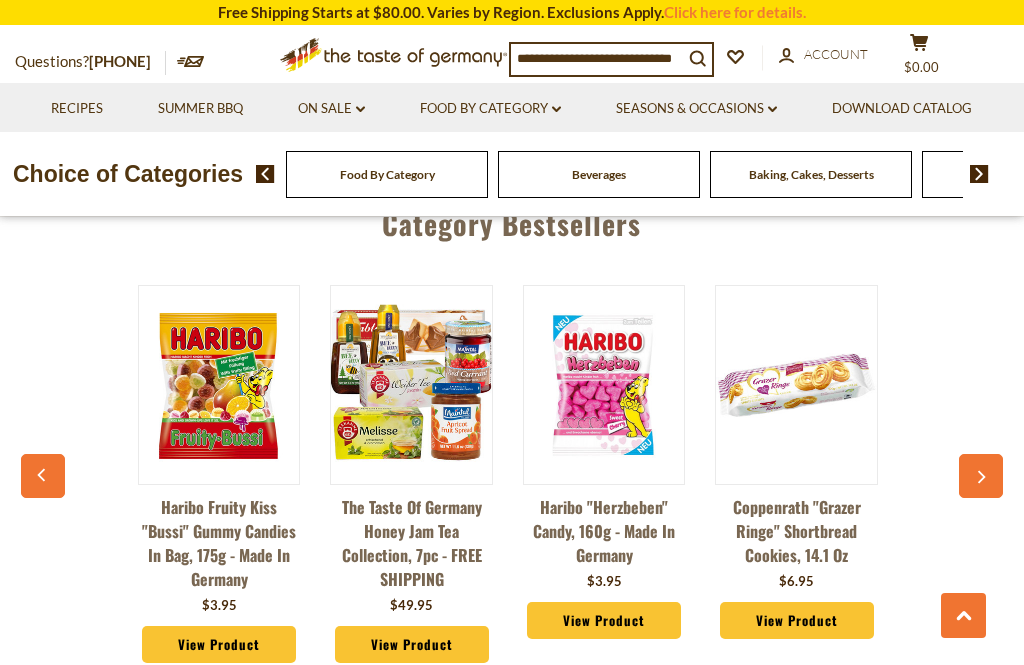 click 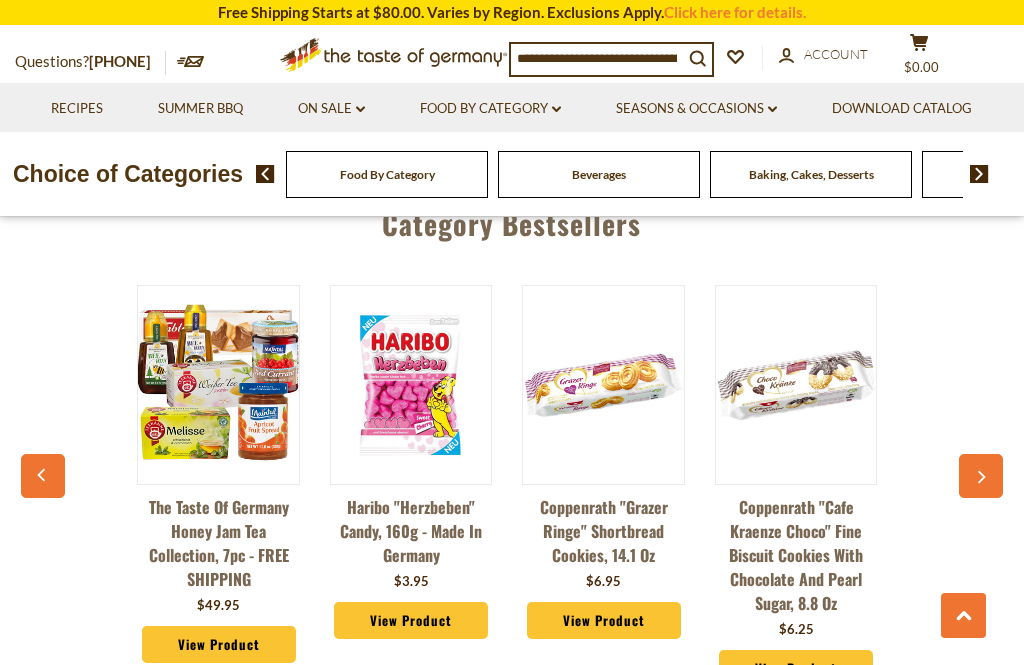 click at bounding box center [981, 476] 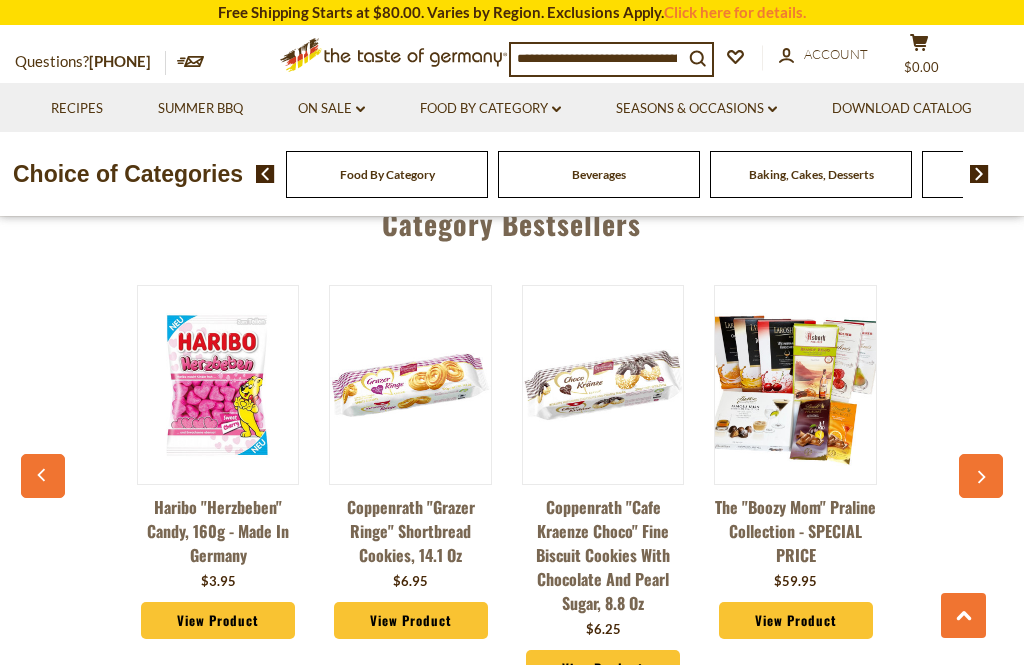 click 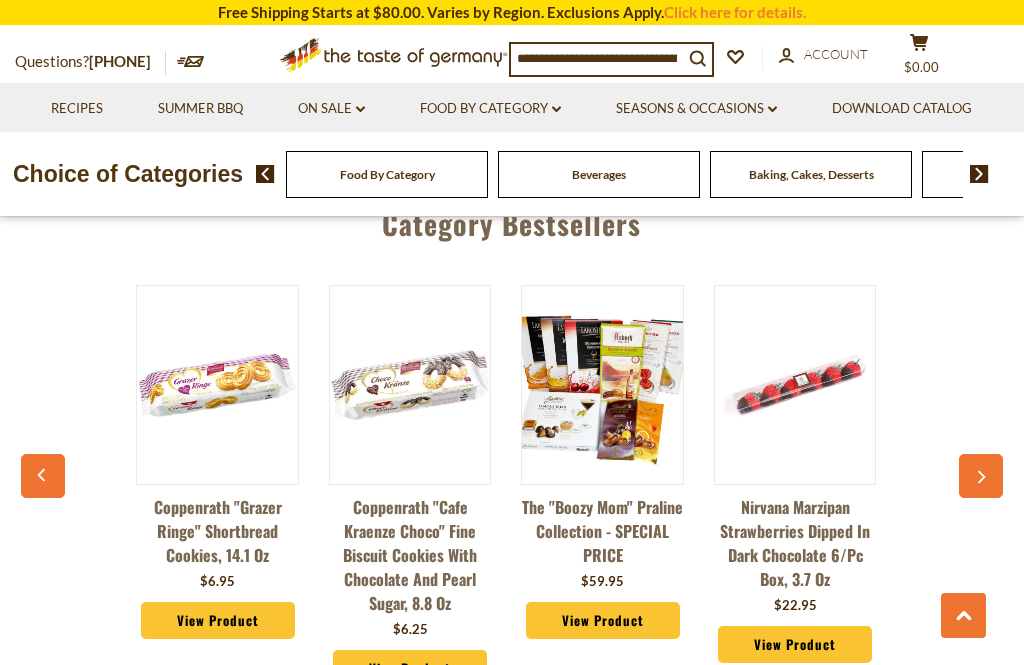 click 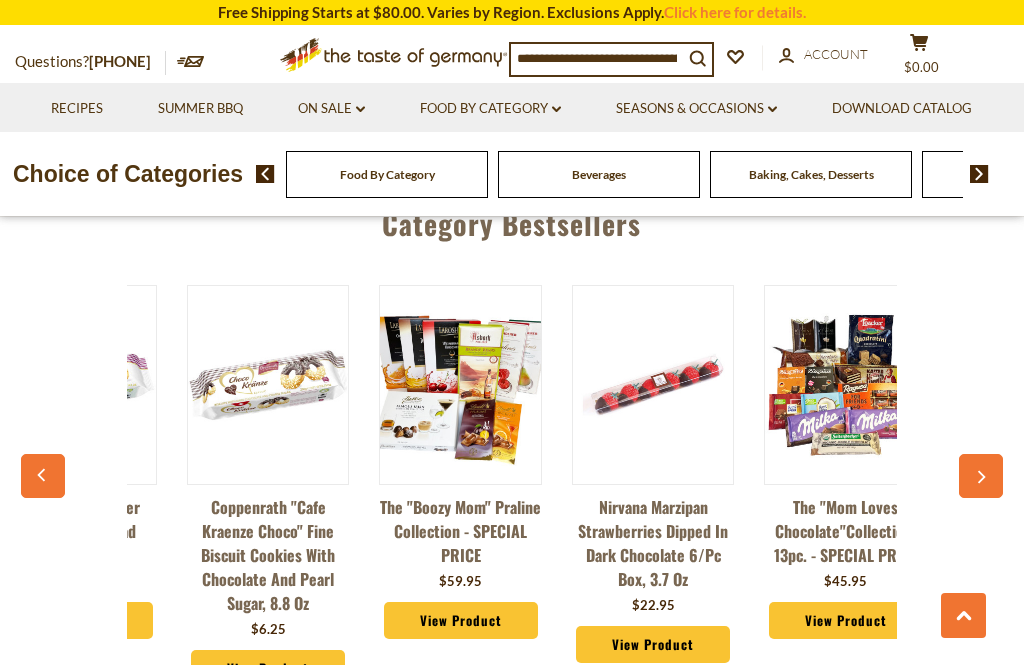 scroll, scrollTop: 0, scrollLeft: 1931, axis: horizontal 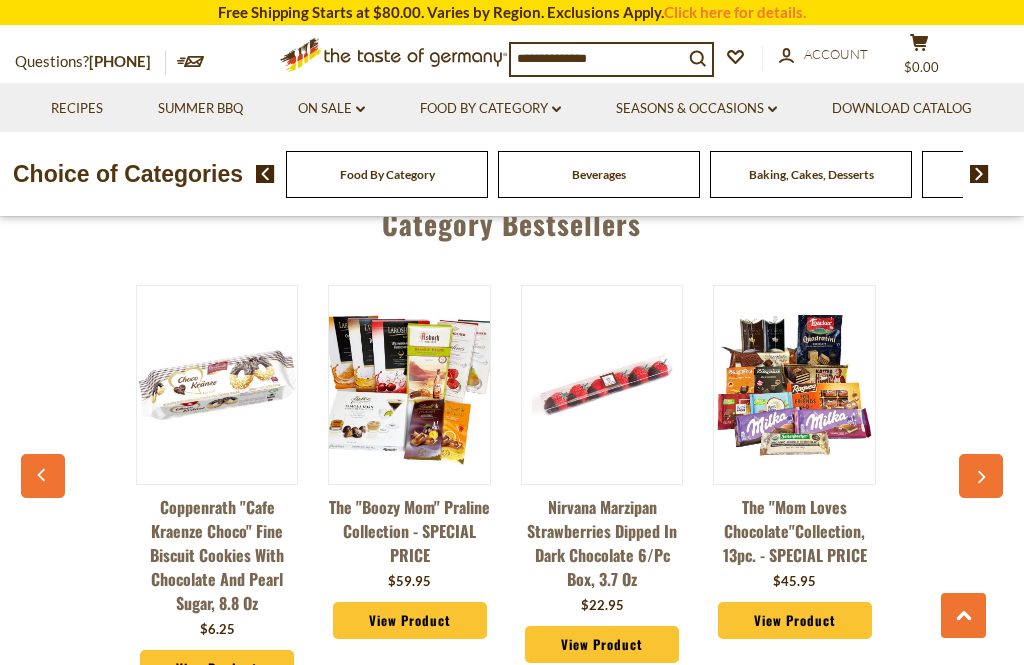 click at bounding box center (981, 476) 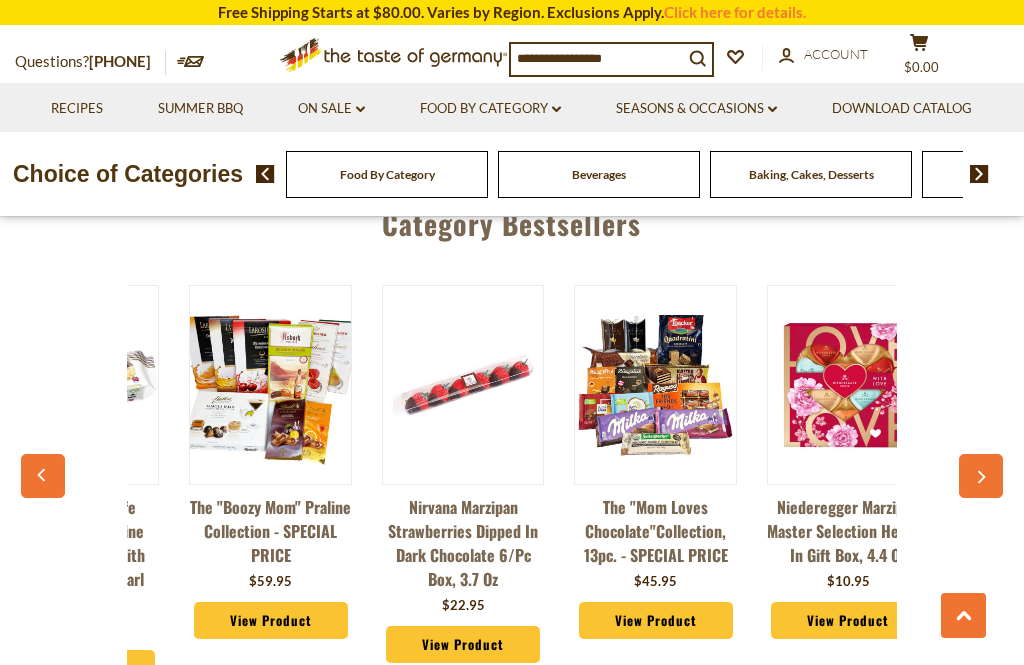 scroll, scrollTop: 0, scrollLeft: 2124, axis: horizontal 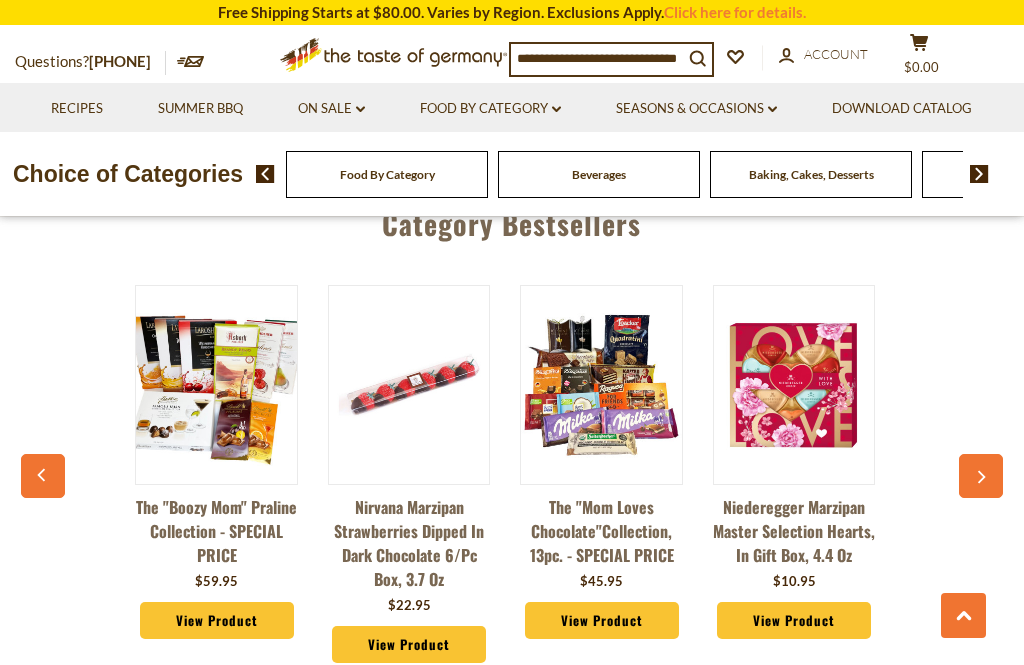 click at bounding box center [981, 476] 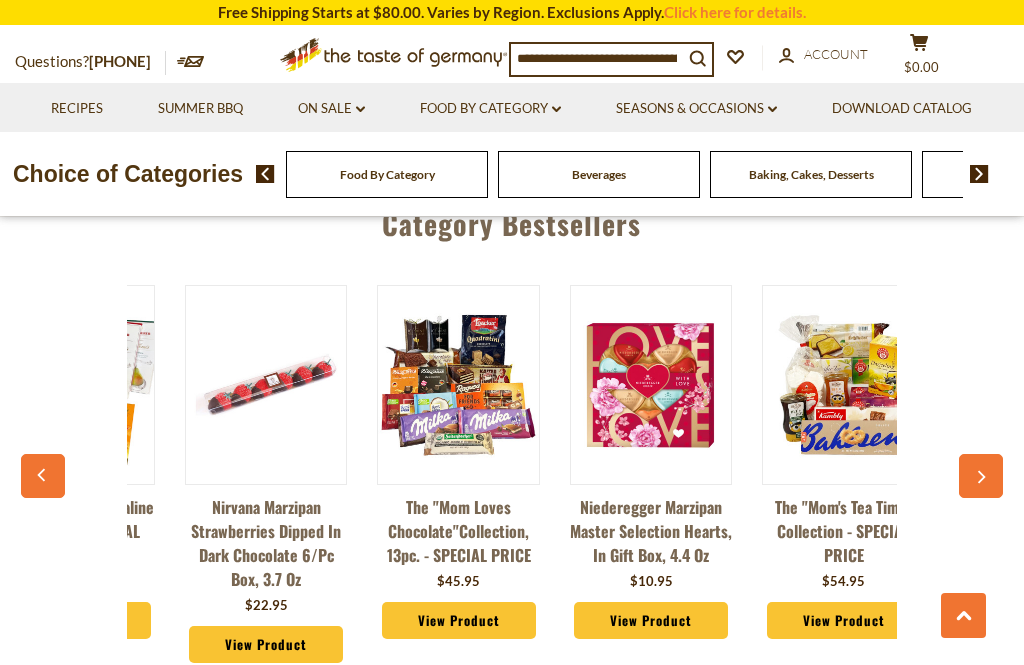 scroll, scrollTop: 0, scrollLeft: 2310, axis: horizontal 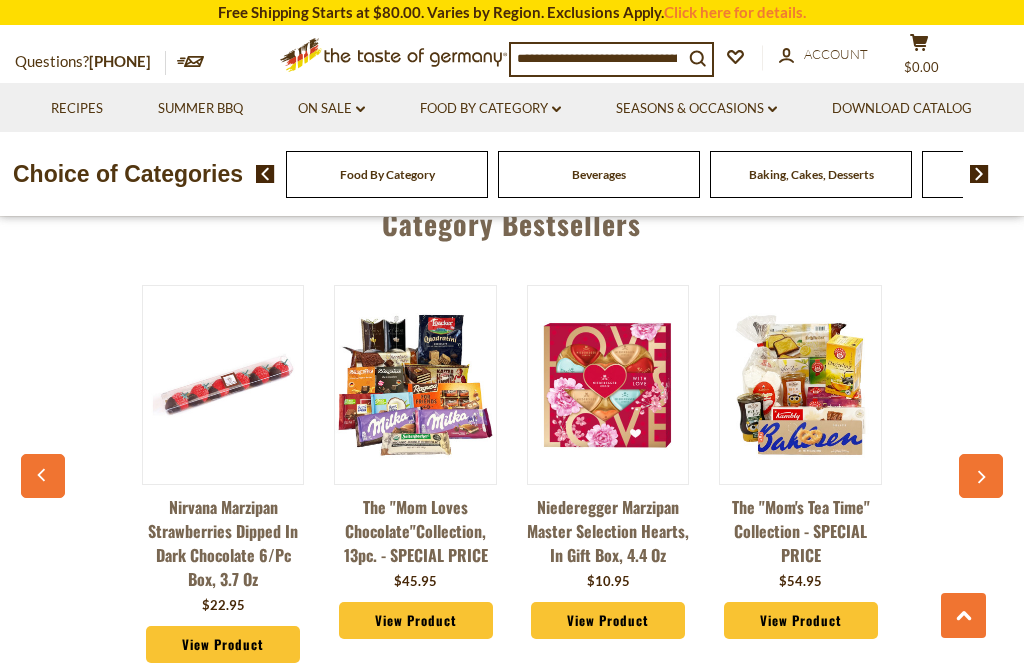 click at bounding box center (981, 476) 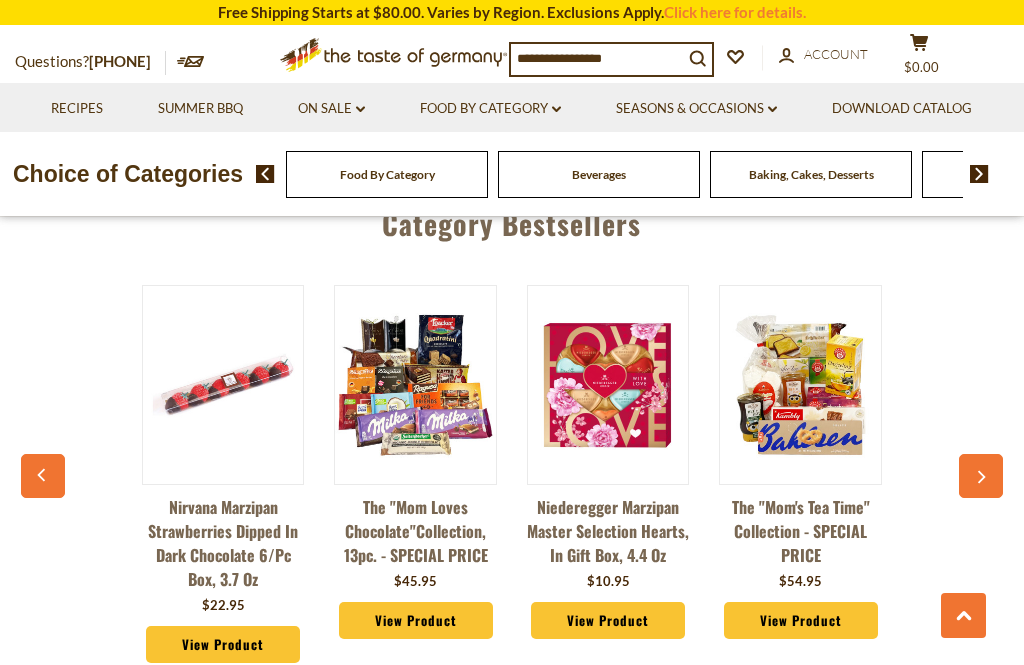 click 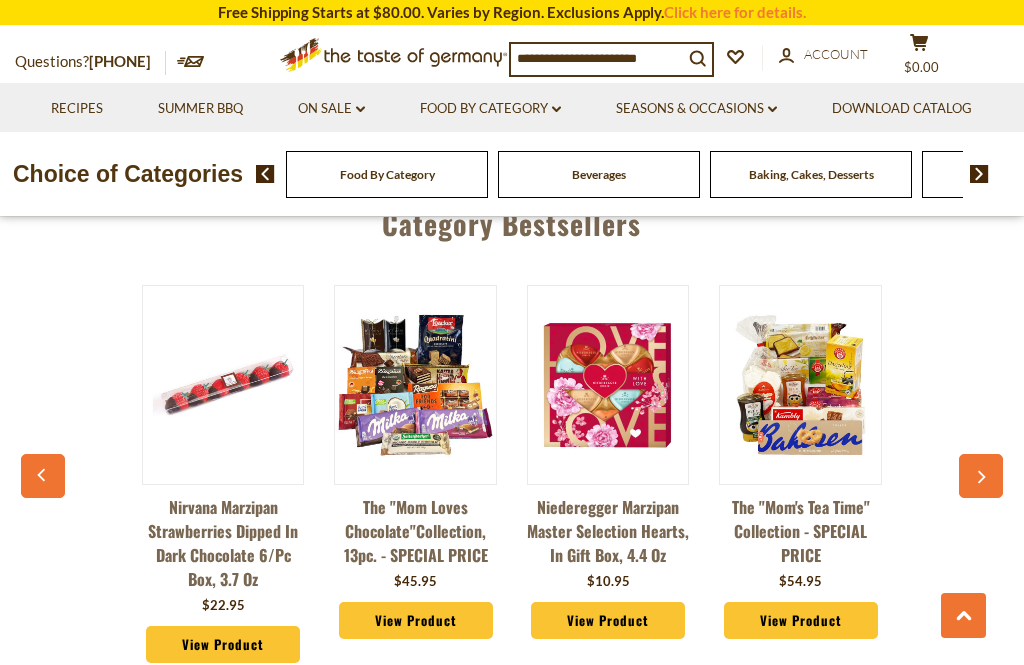 click at bounding box center (981, 476) 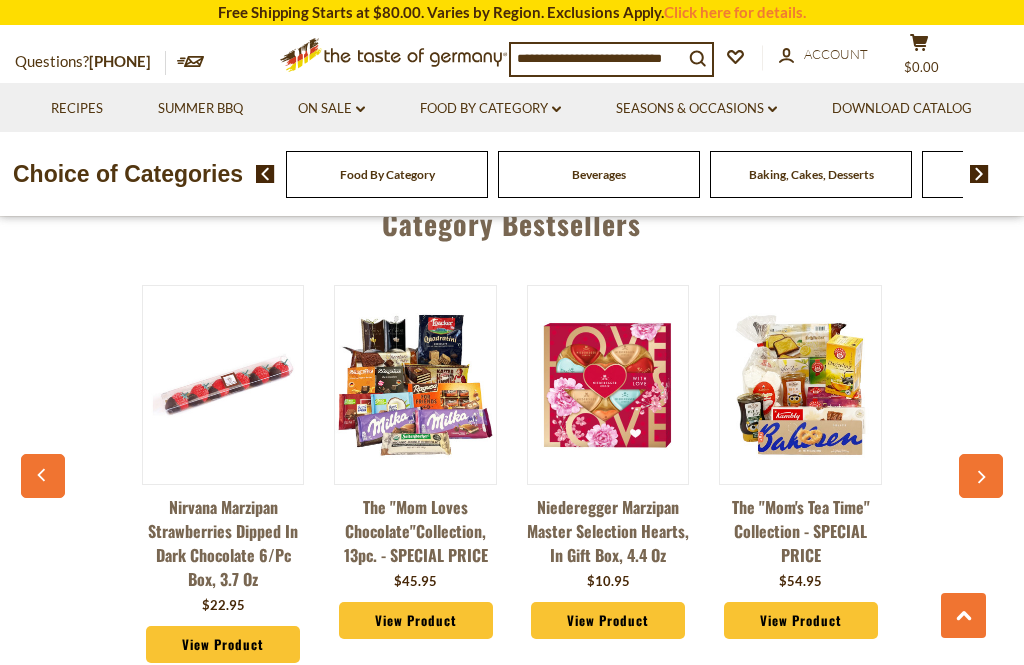 click at bounding box center (981, 476) 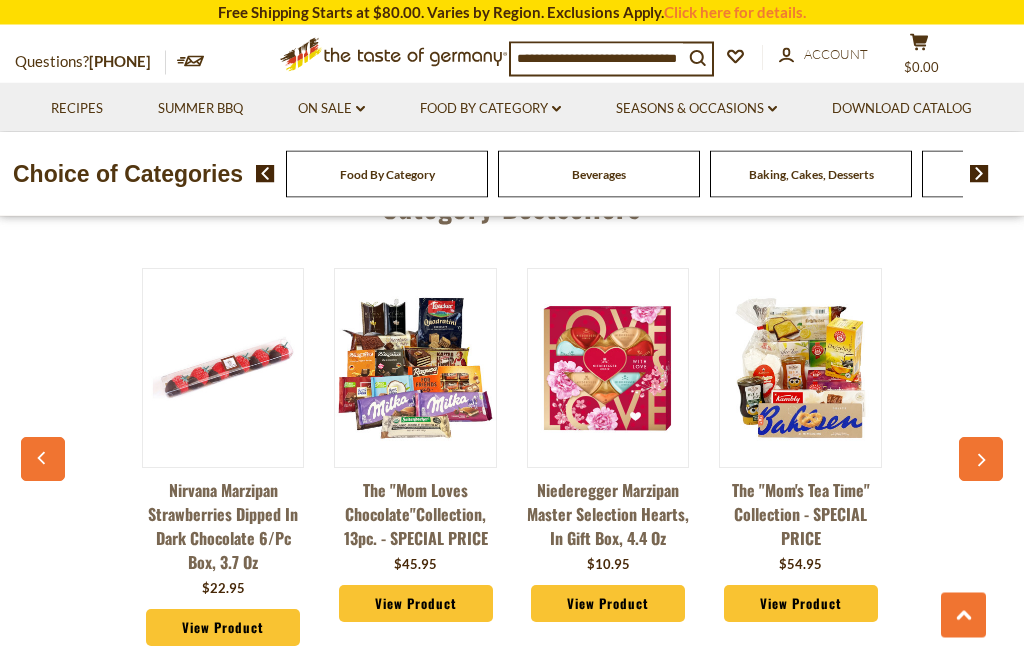 scroll, scrollTop: 3401, scrollLeft: 0, axis: vertical 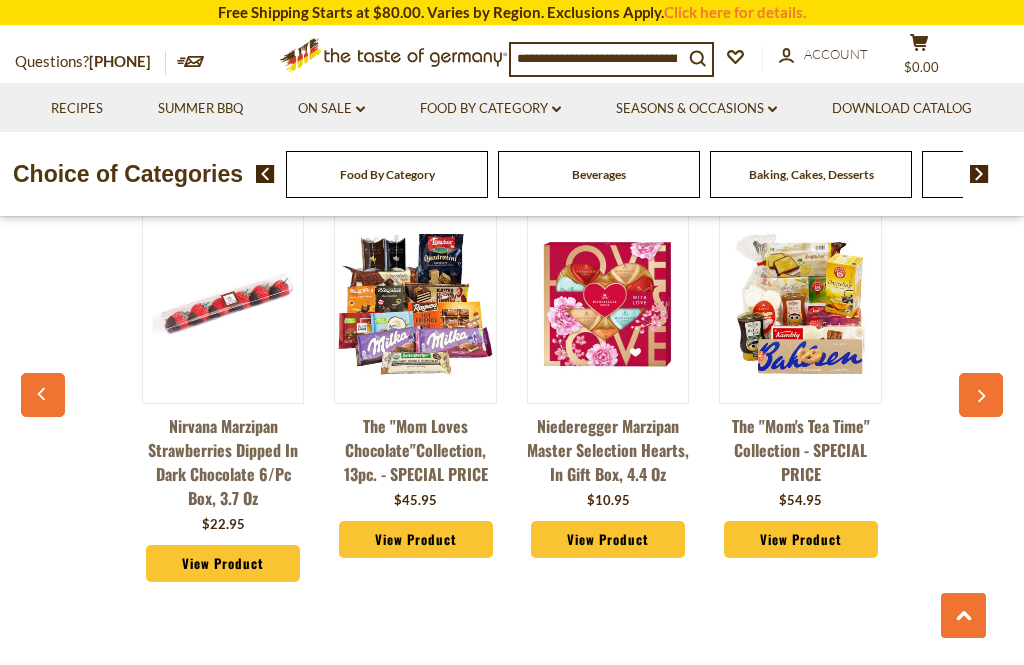 click on "Food By Category
Beverages
Baking, Cakes, Desserts
Breads
Candy
Cereal
Cookies
Coffee, Cocoa & Tea
Chocolate & Marzipan
Cheese & Dairy
Fish" at bounding box center [2295, 174] 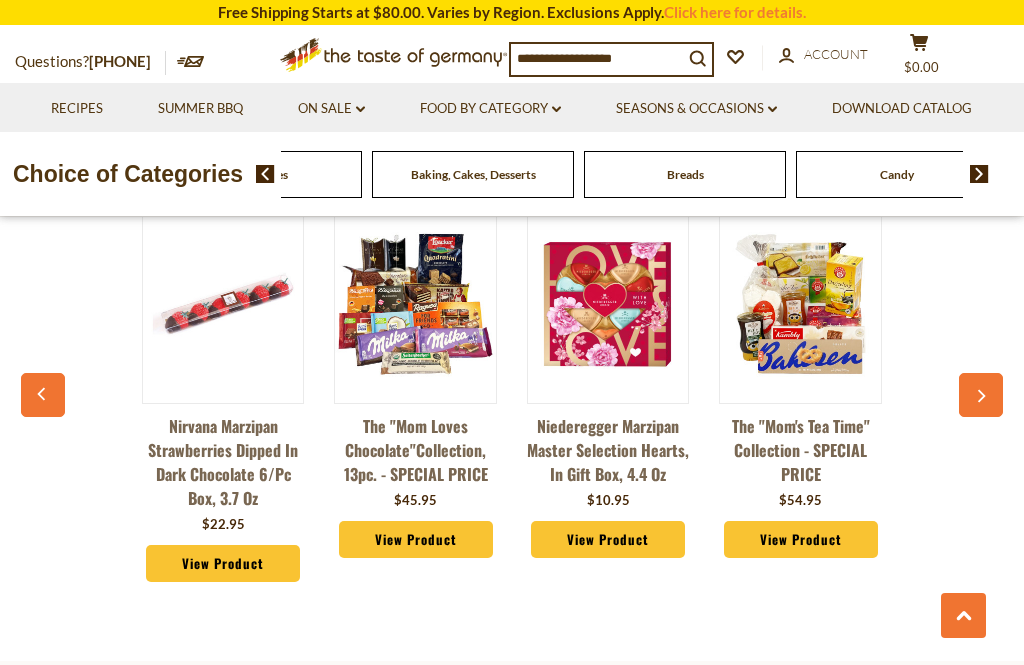 click on "Breads" at bounding box center (49, 174) 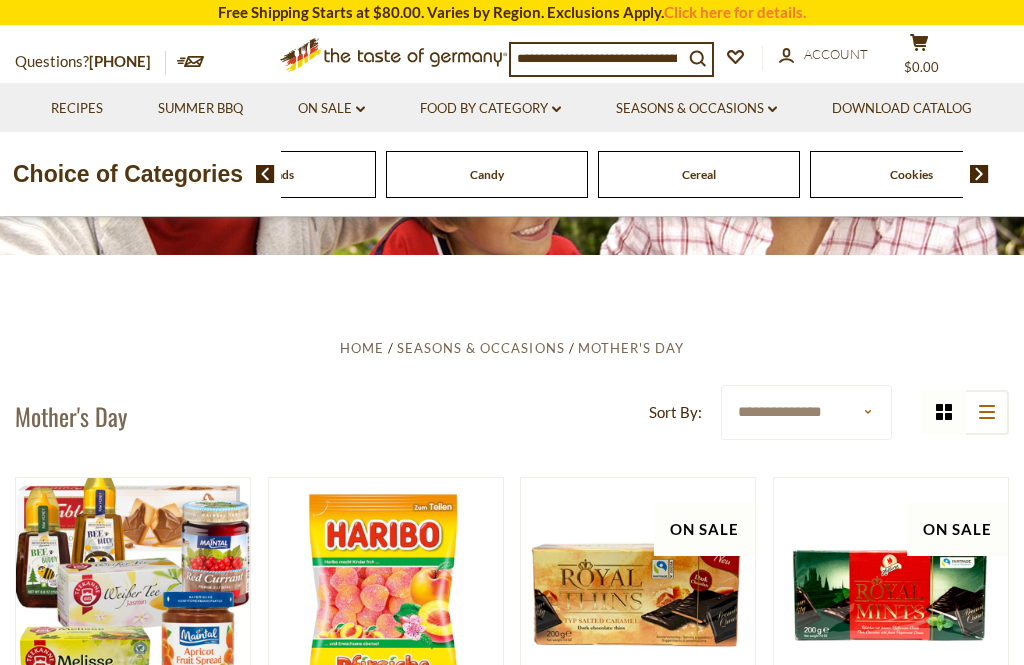 scroll, scrollTop: 0, scrollLeft: 0, axis: both 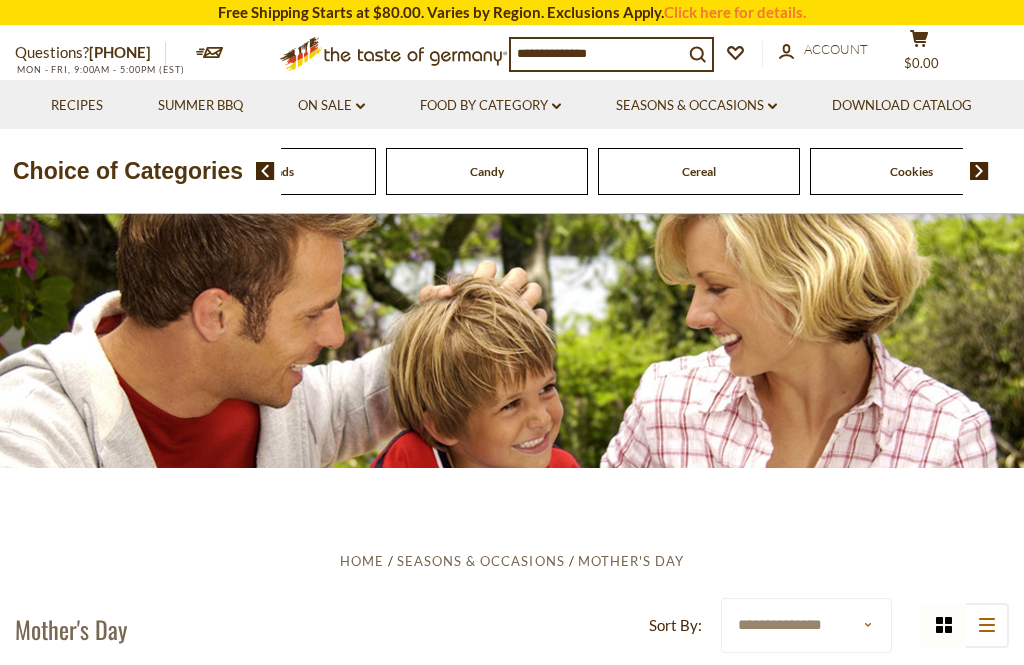 click on "Food By Category
dropdown_arrow" at bounding box center (490, 106) 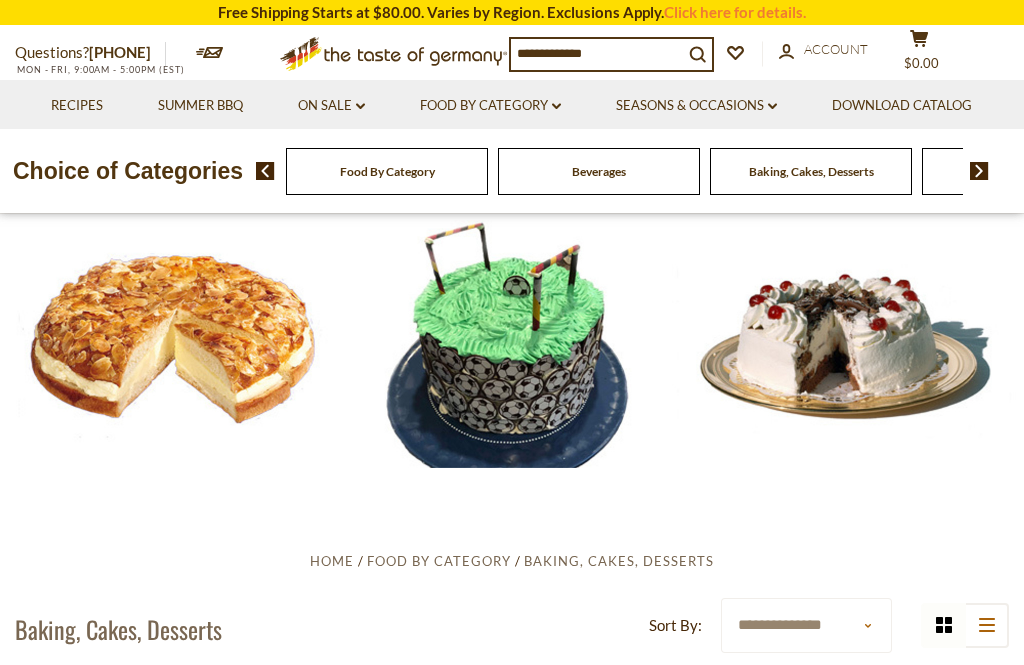 scroll, scrollTop: 0, scrollLeft: 0, axis: both 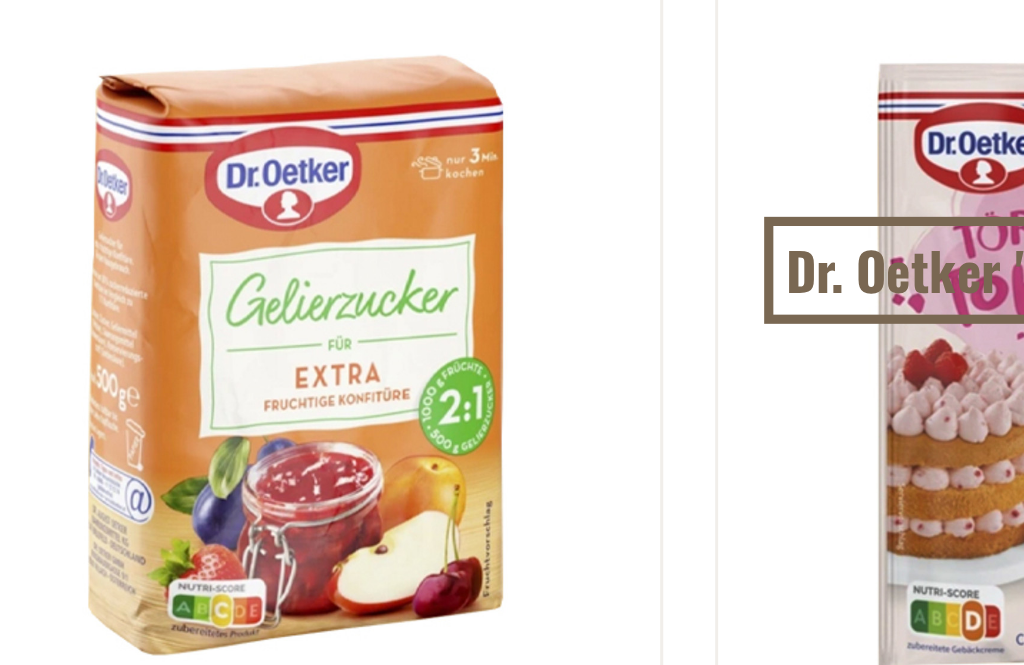 click at bounding box center [133, 360] 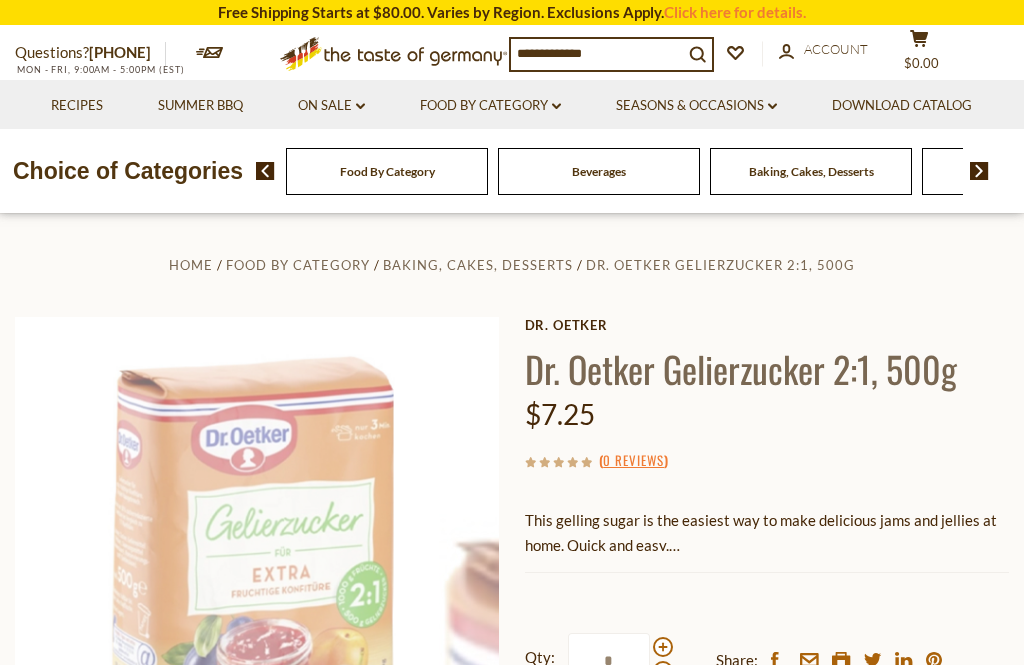 scroll, scrollTop: 0, scrollLeft: 0, axis: both 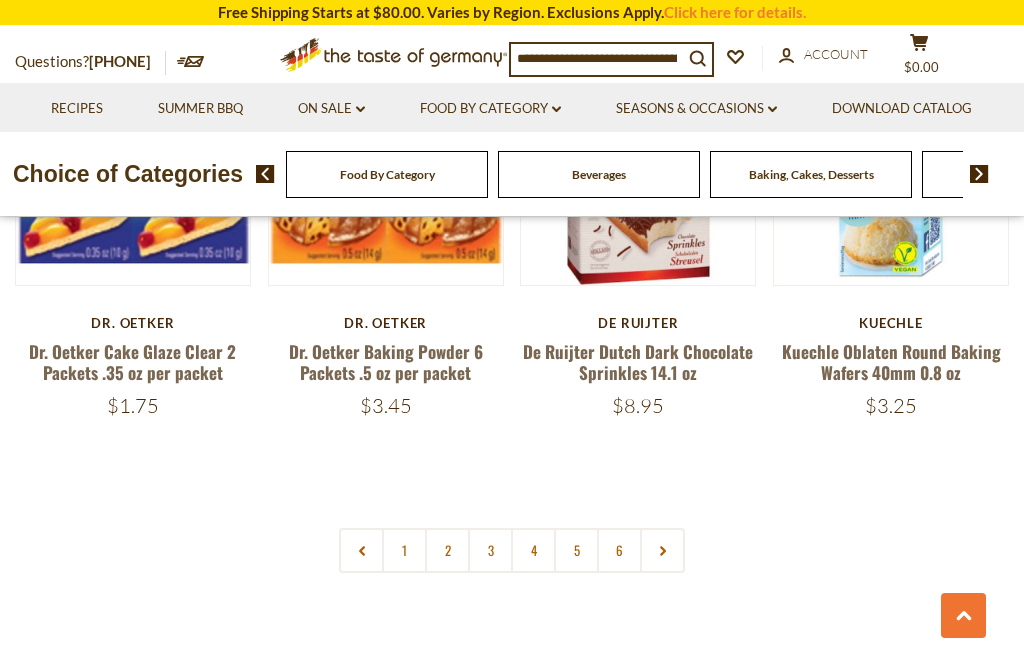 click on "3" at bounding box center (490, 550) 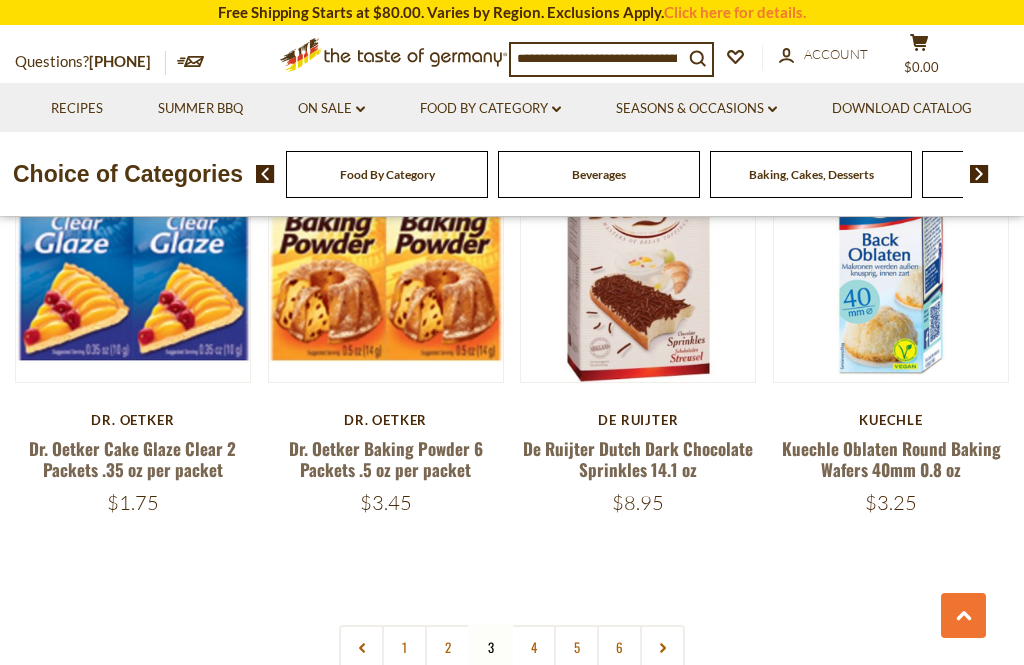 scroll, scrollTop: 4167, scrollLeft: 0, axis: vertical 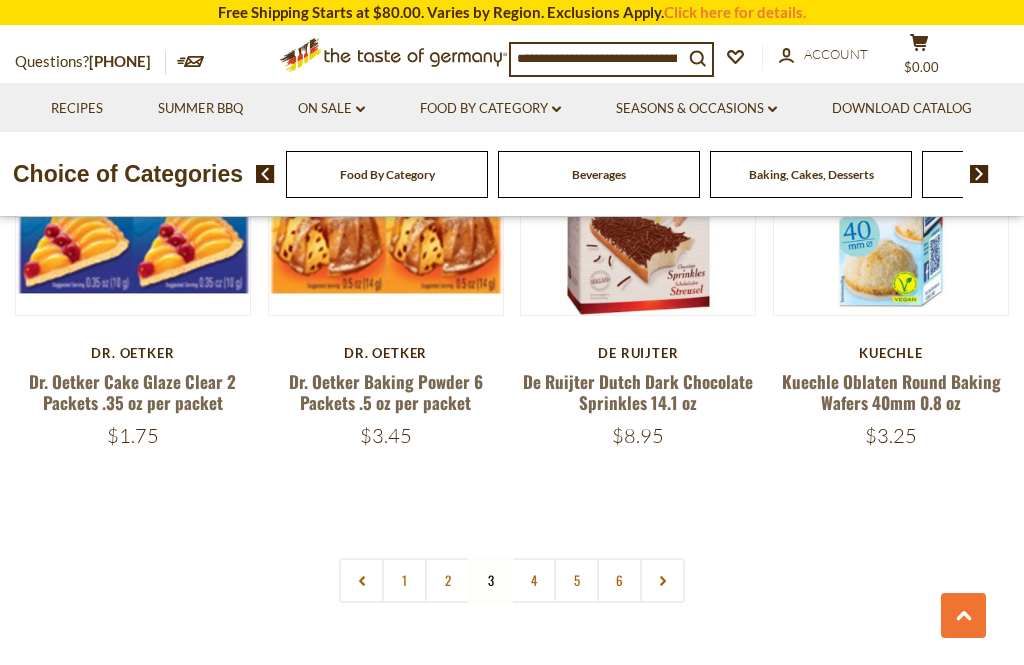 click on "4" at bounding box center (533, 580) 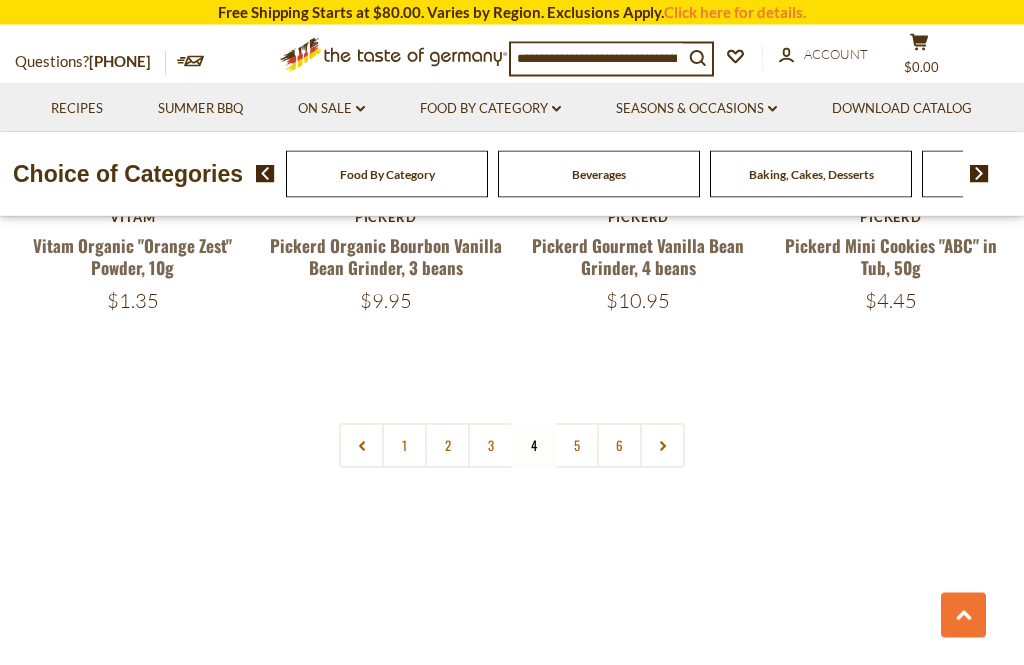 scroll, scrollTop: 4291, scrollLeft: 0, axis: vertical 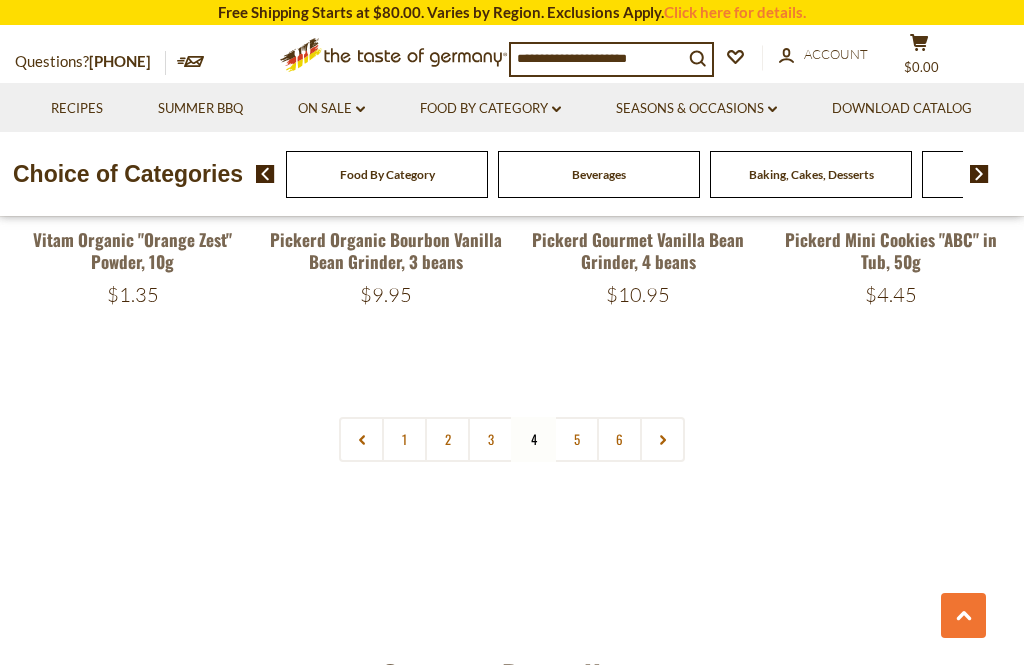 click on "5" at bounding box center (576, 439) 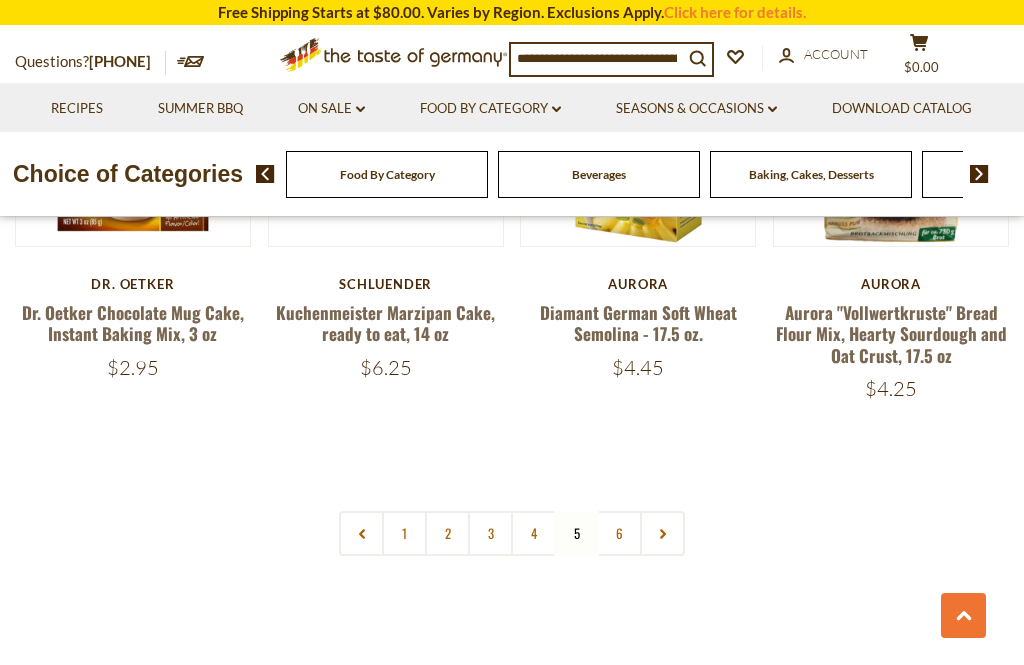 scroll, scrollTop: 4184, scrollLeft: 0, axis: vertical 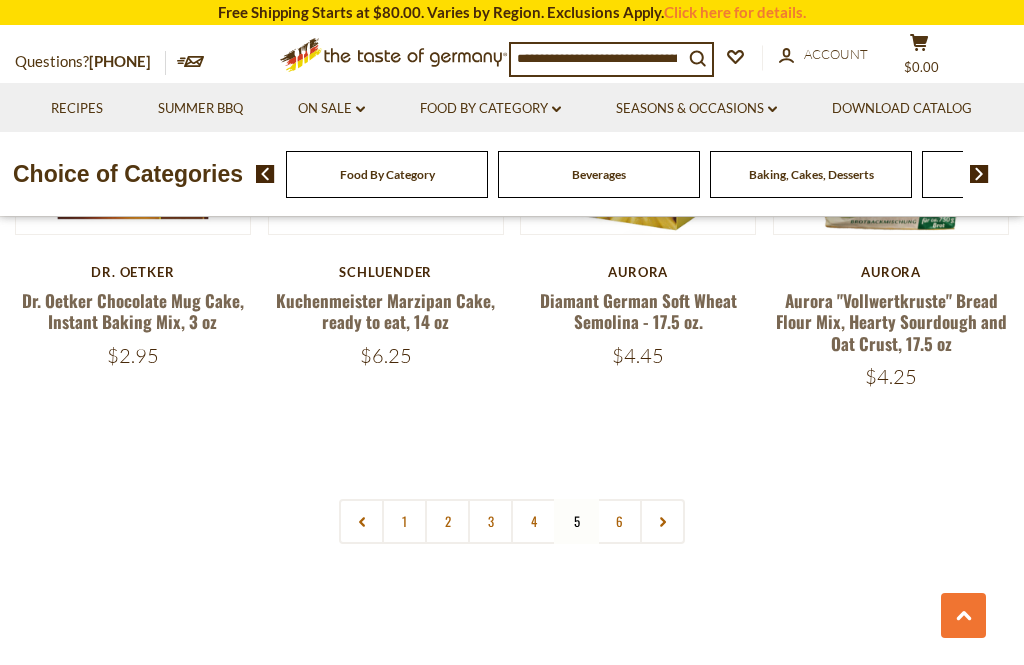 click on "6" at bounding box center [619, 521] 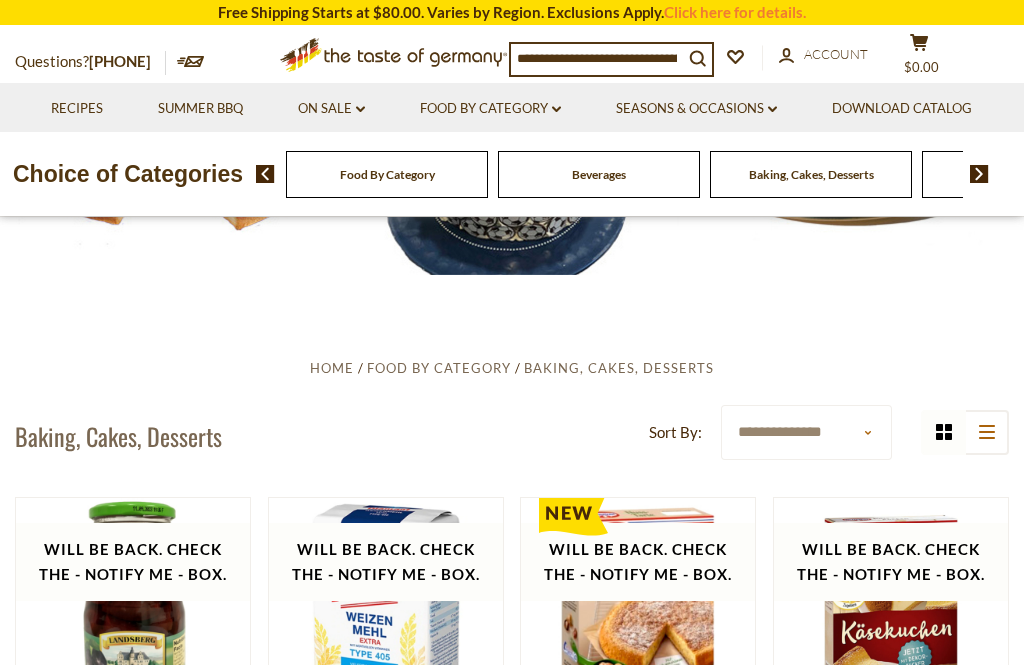 scroll, scrollTop: 0, scrollLeft: 0, axis: both 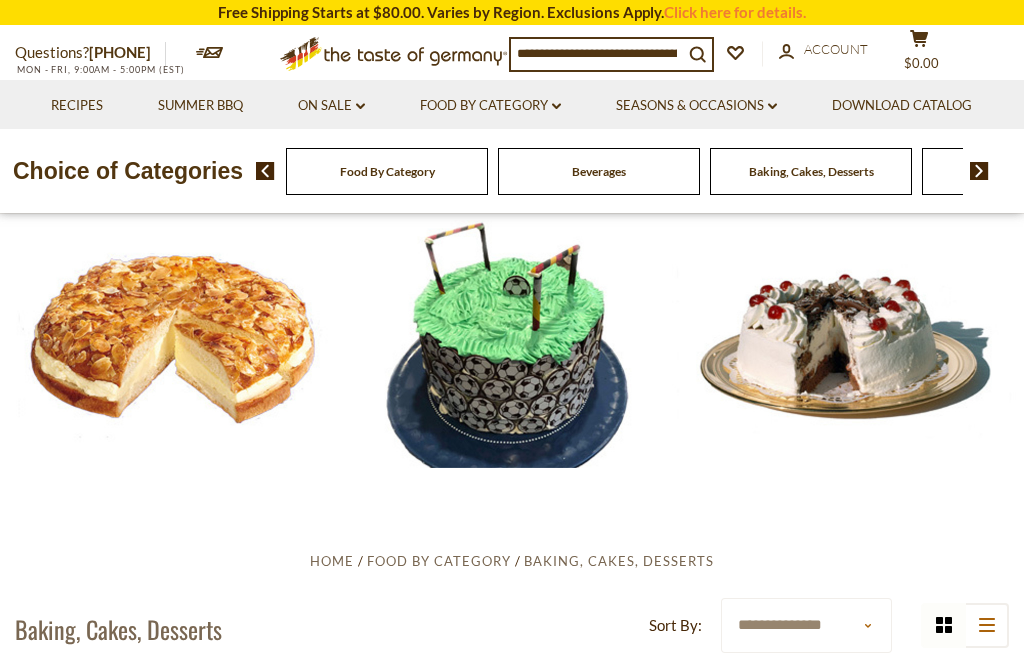 click on "Food By Category
dropdown_arrow" at bounding box center [490, 106] 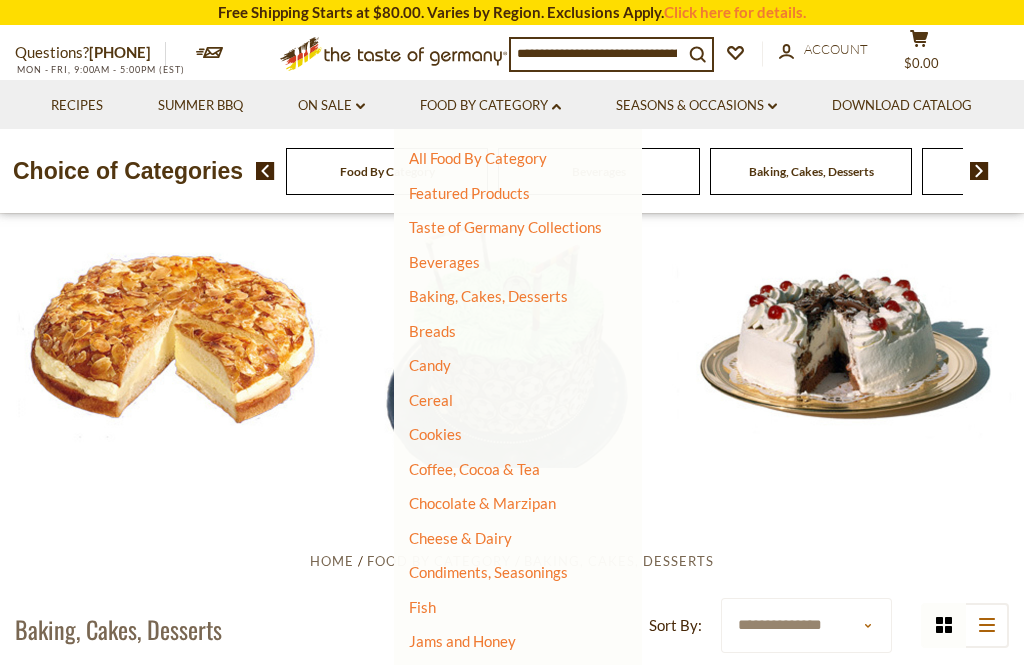 click on "Chocolate & Marzipan" at bounding box center (505, 504) 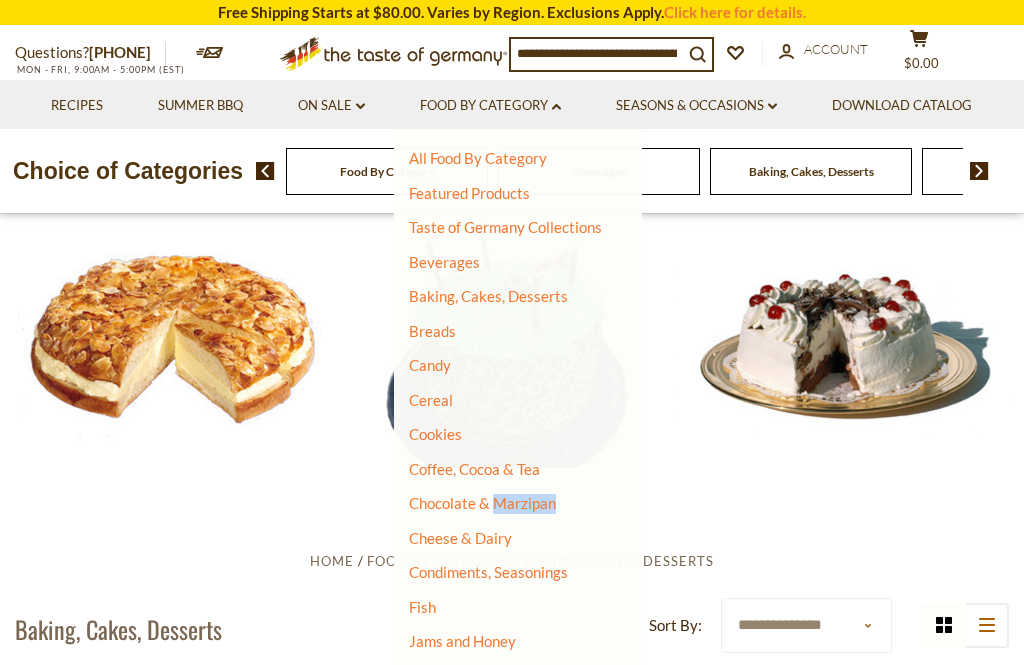 click on "Chocolate & Marzipan" at bounding box center (482, 503) 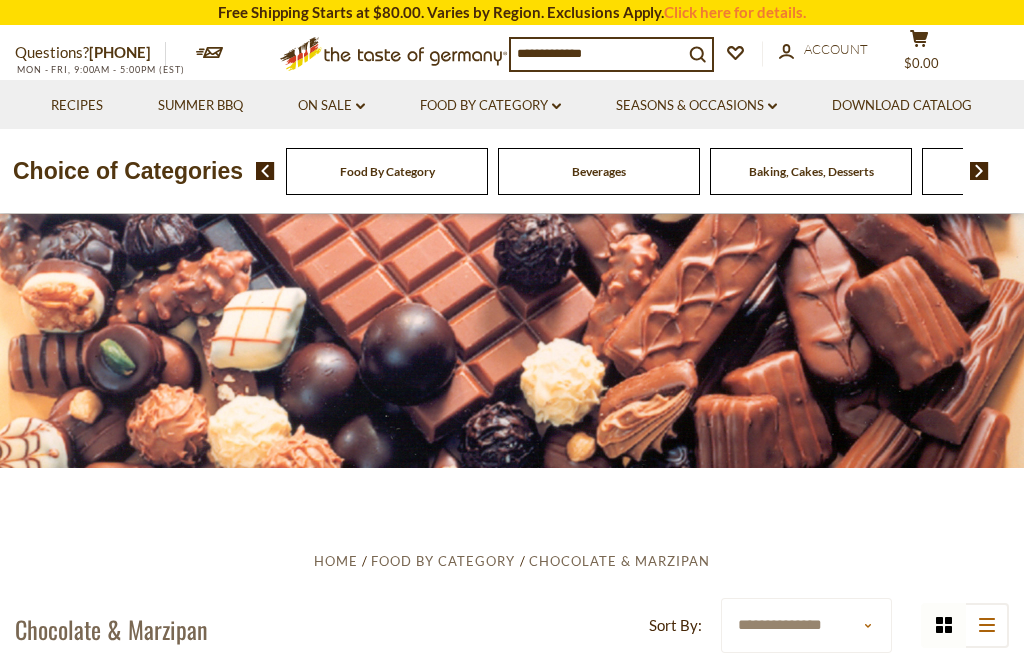 scroll, scrollTop: 0, scrollLeft: 0, axis: both 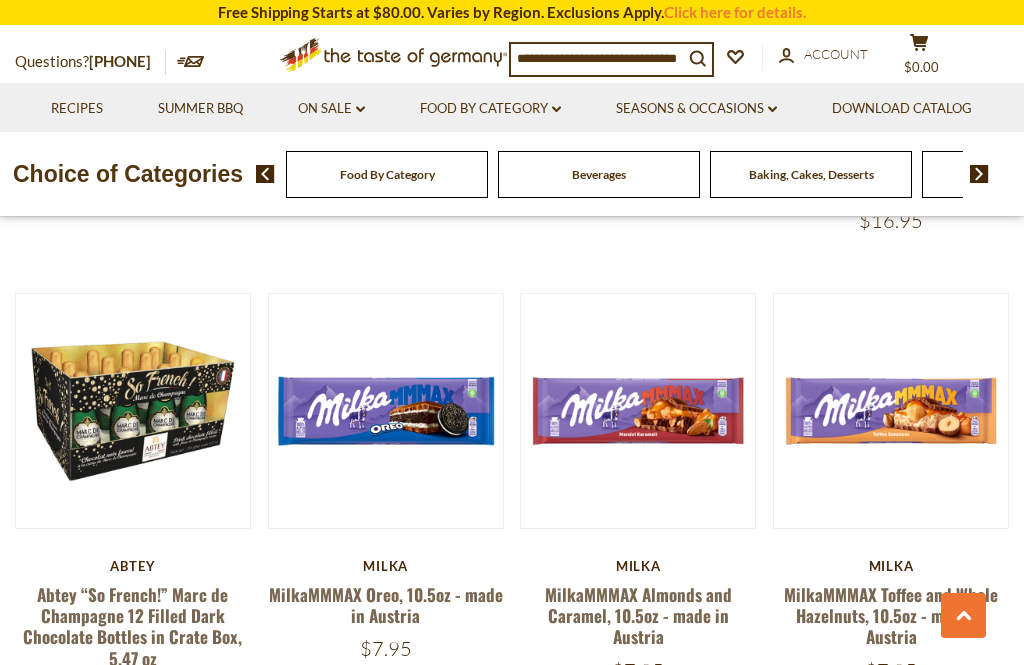 click on "Food By Category
dropdown_arrow" at bounding box center [490, 109] 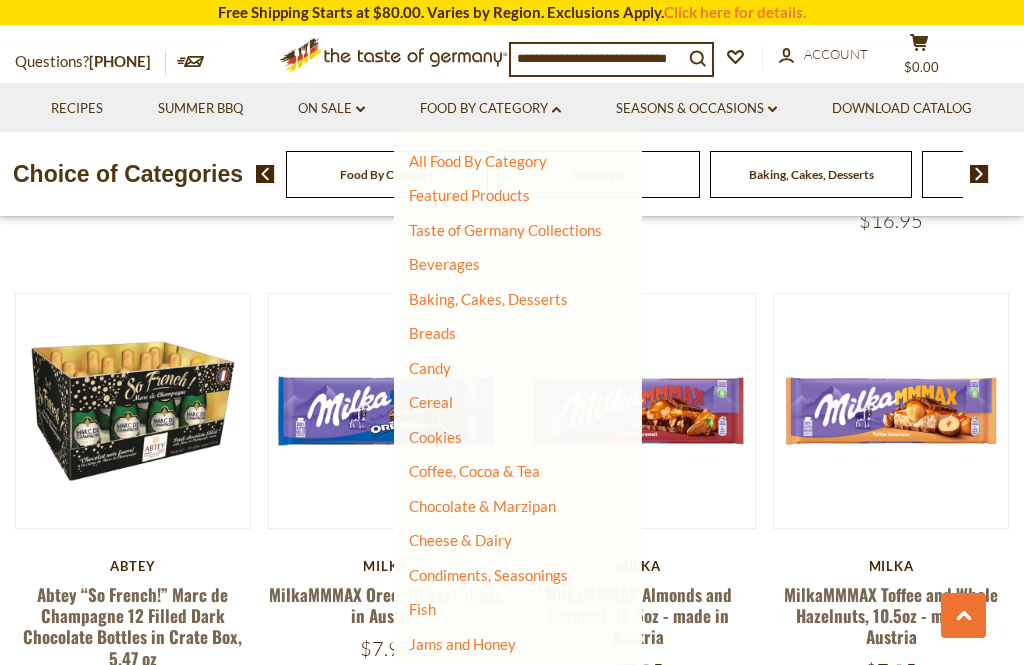 click on "Condiments, Seasonings" at bounding box center [488, 575] 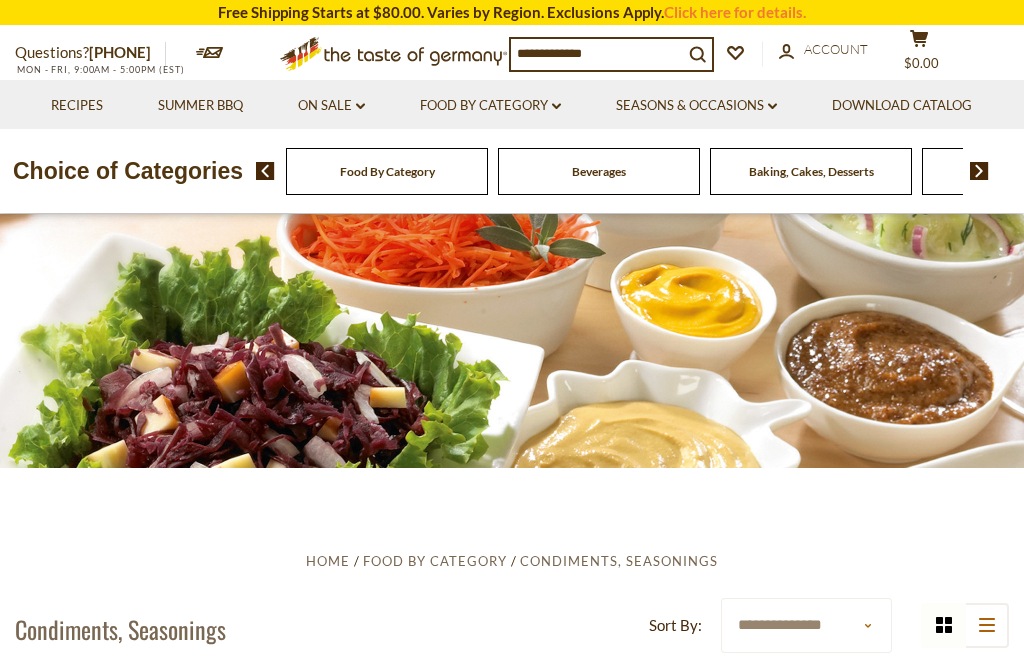 scroll, scrollTop: 0, scrollLeft: 0, axis: both 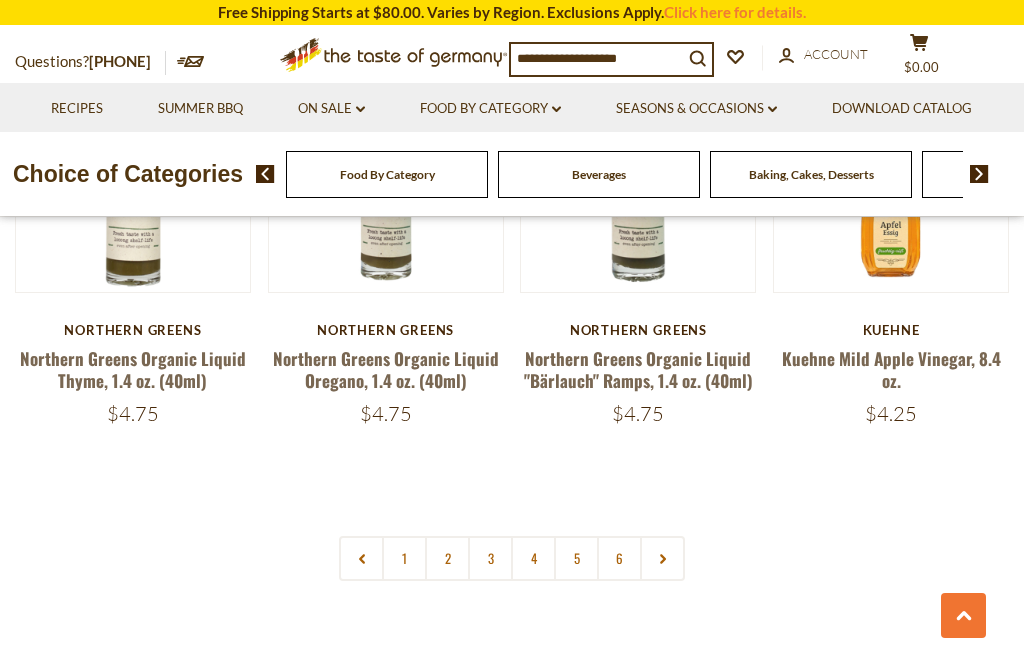 click on "2" at bounding box center (447, 558) 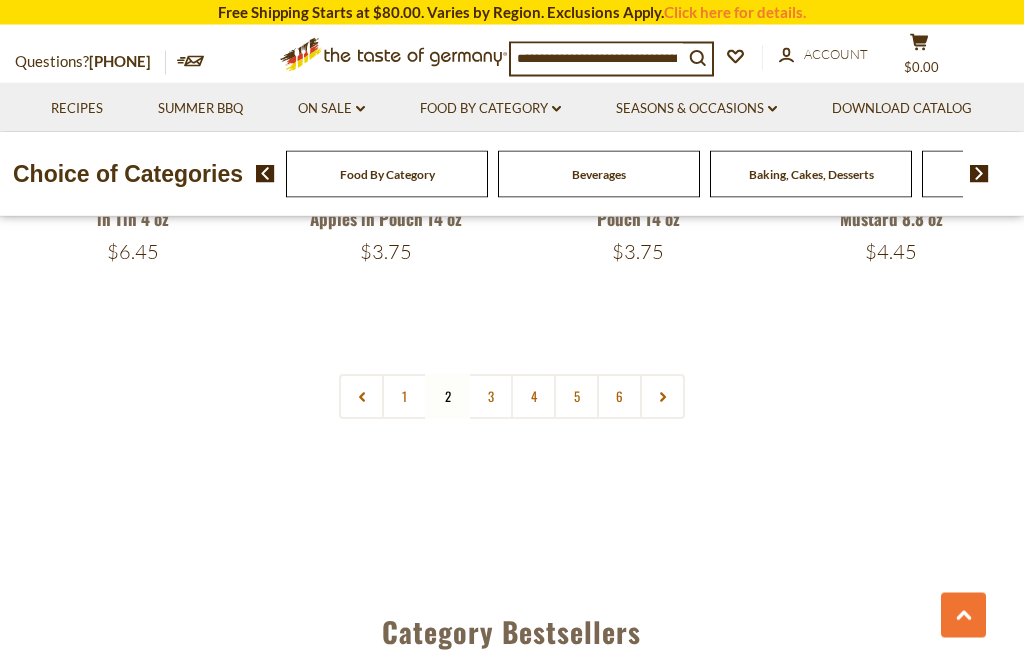 scroll, scrollTop: 4291, scrollLeft: 0, axis: vertical 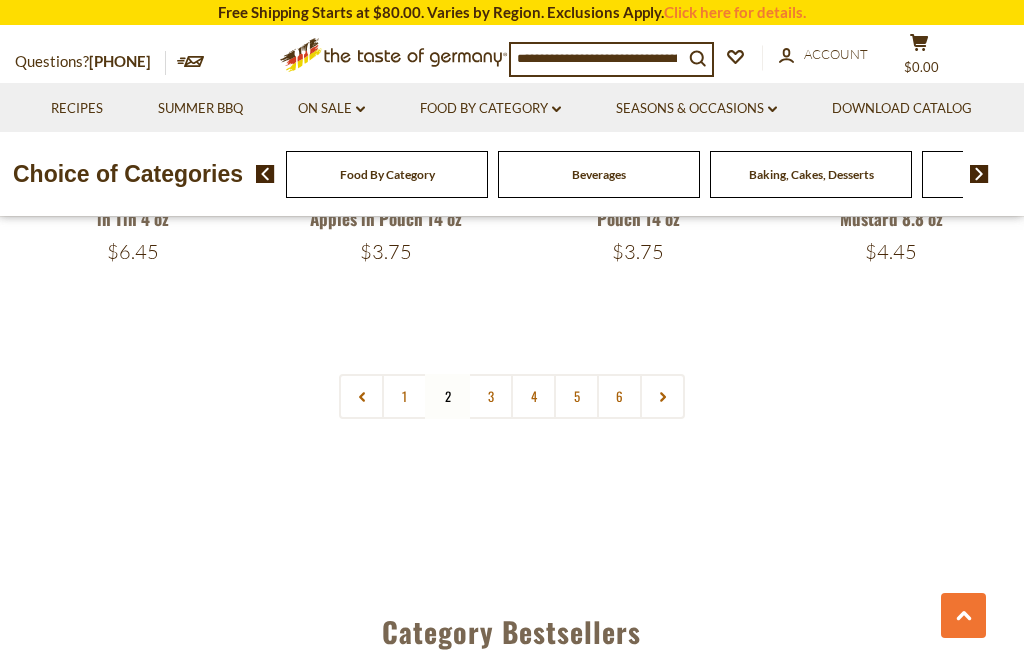 click on "4" at bounding box center (533, 396) 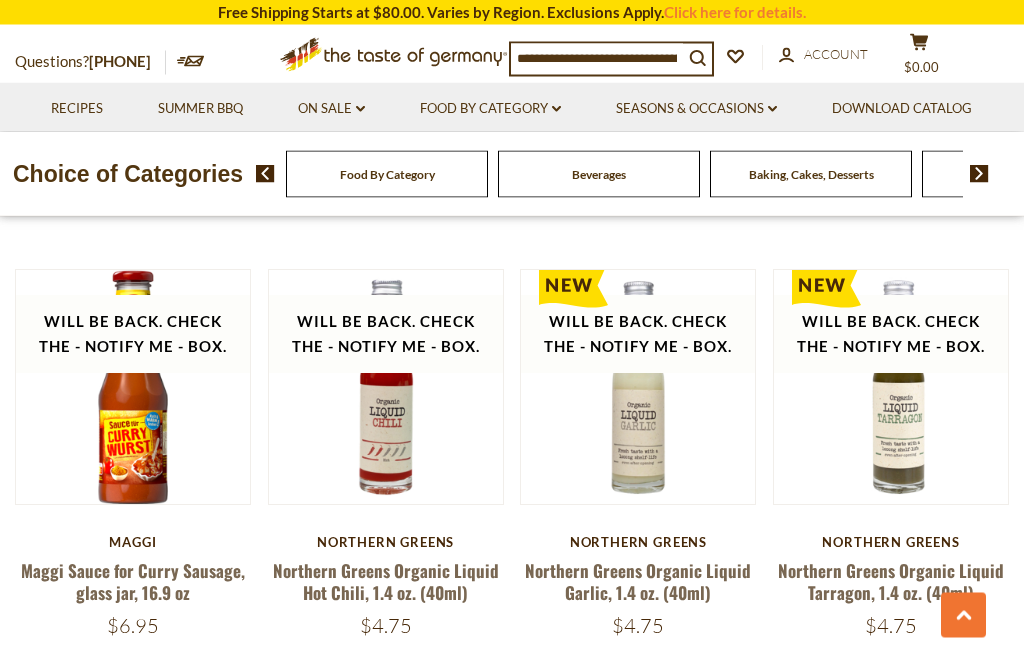 scroll, scrollTop: 3936, scrollLeft: 0, axis: vertical 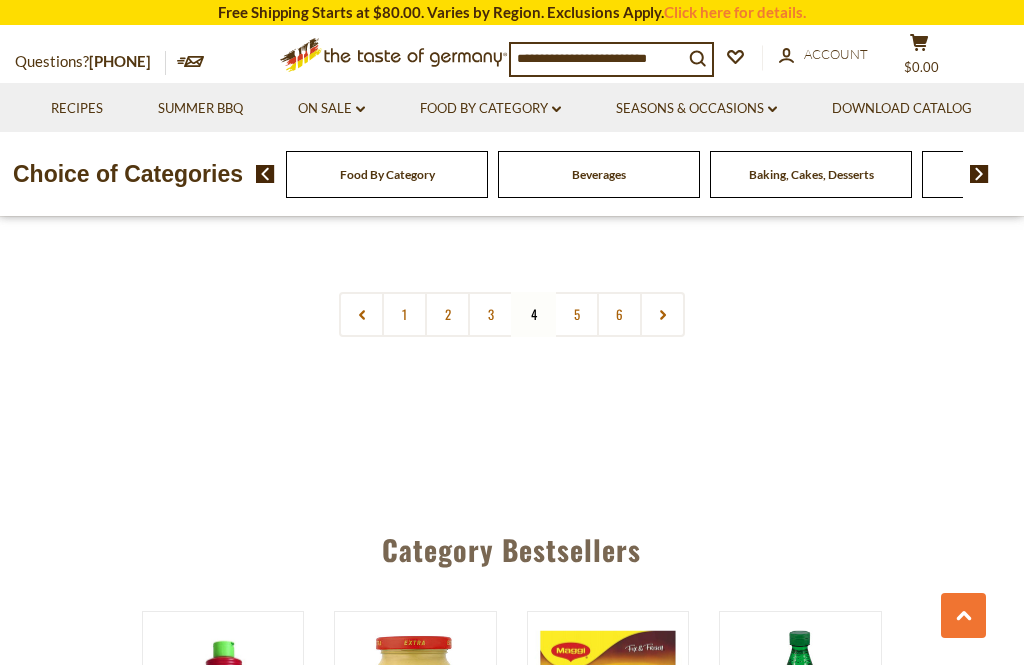 click on "5" at bounding box center (576, 314) 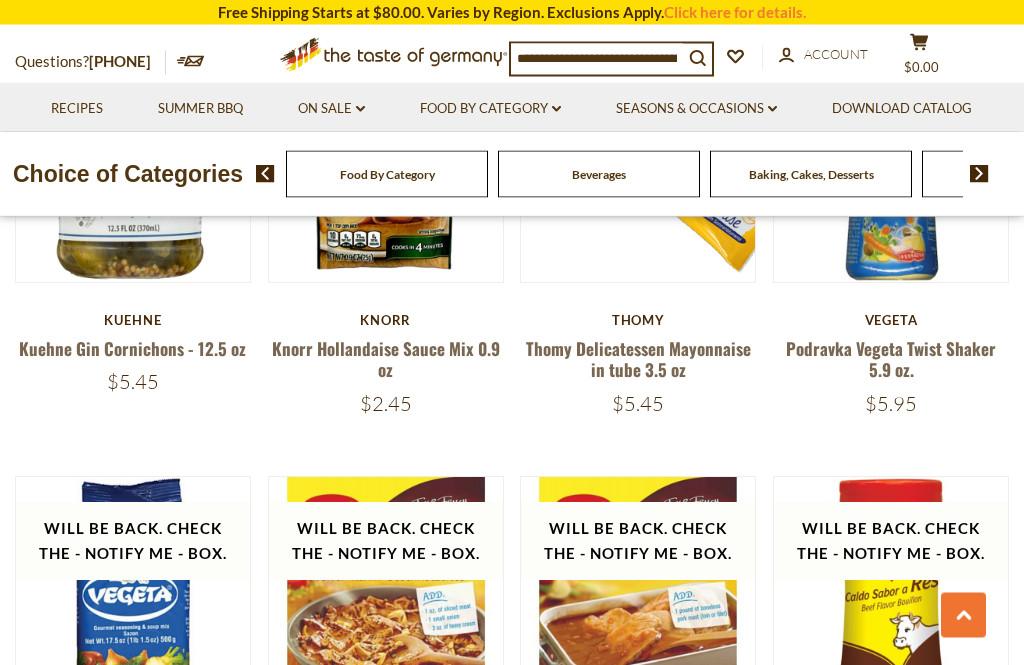 scroll, scrollTop: 3700, scrollLeft: 0, axis: vertical 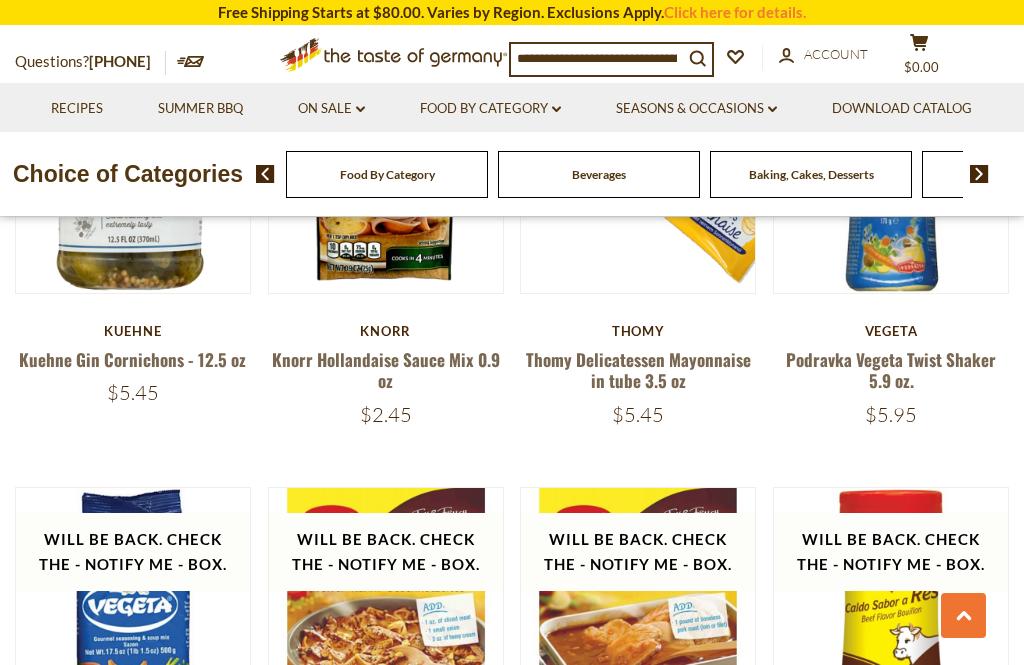 click on "Food By Category
dropdown_arrow" at bounding box center (490, 109) 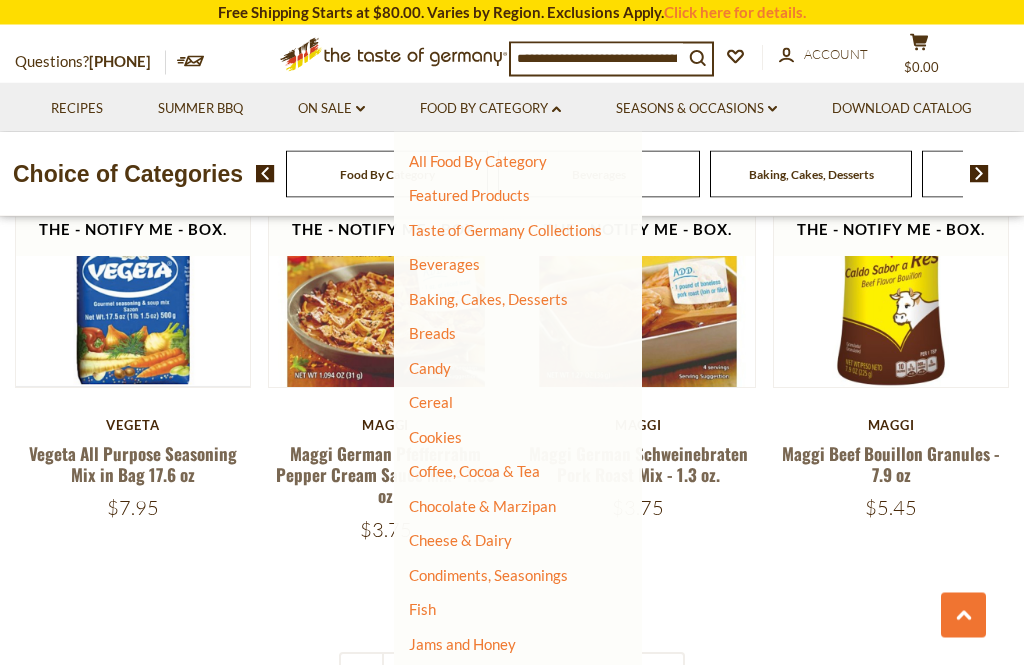 scroll, scrollTop: 4036, scrollLeft: 0, axis: vertical 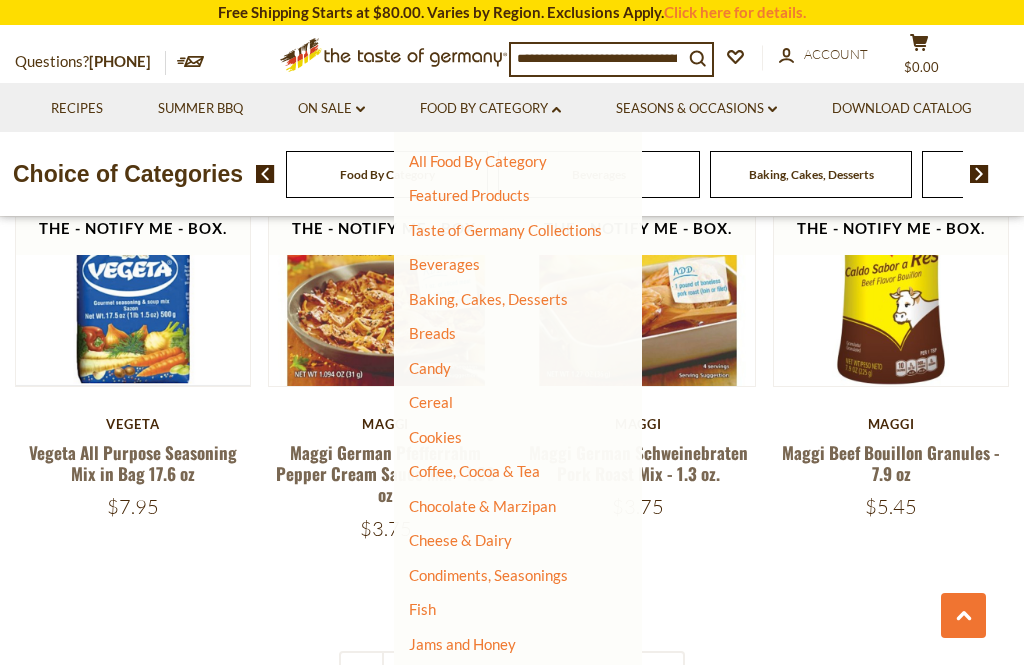click on "Pasta and Potato" at bounding box center (465, 713) 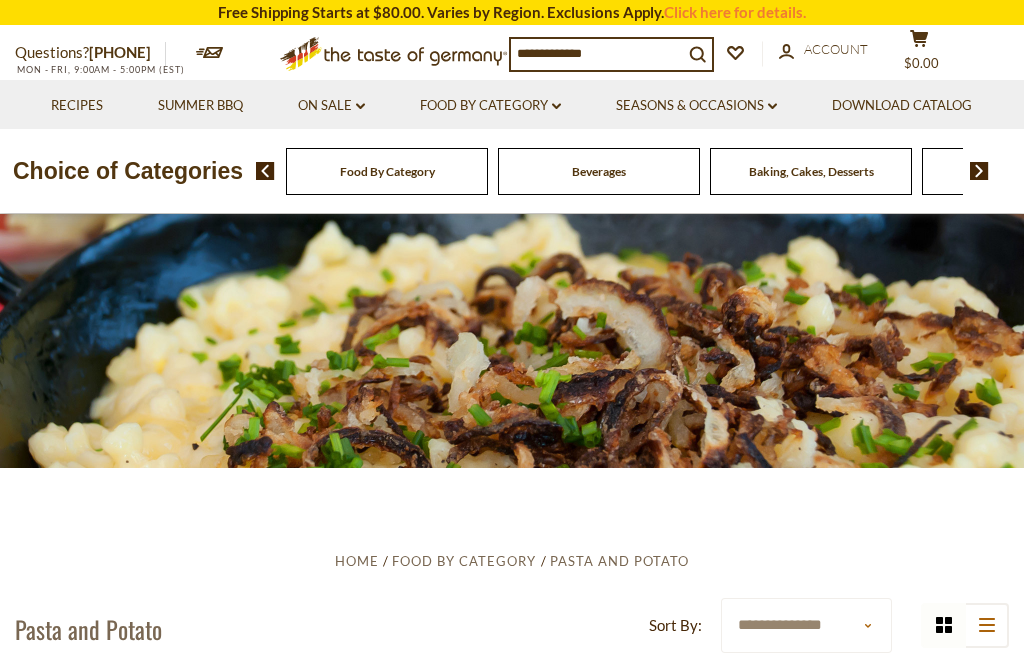 scroll, scrollTop: 0, scrollLeft: 0, axis: both 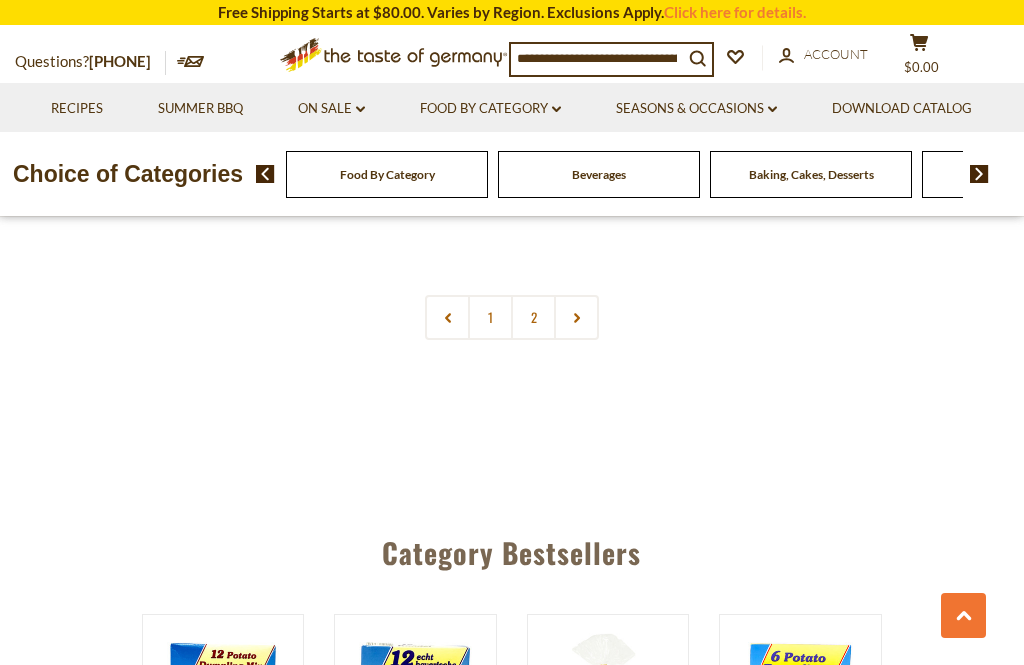 click on "2" at bounding box center [533, 317] 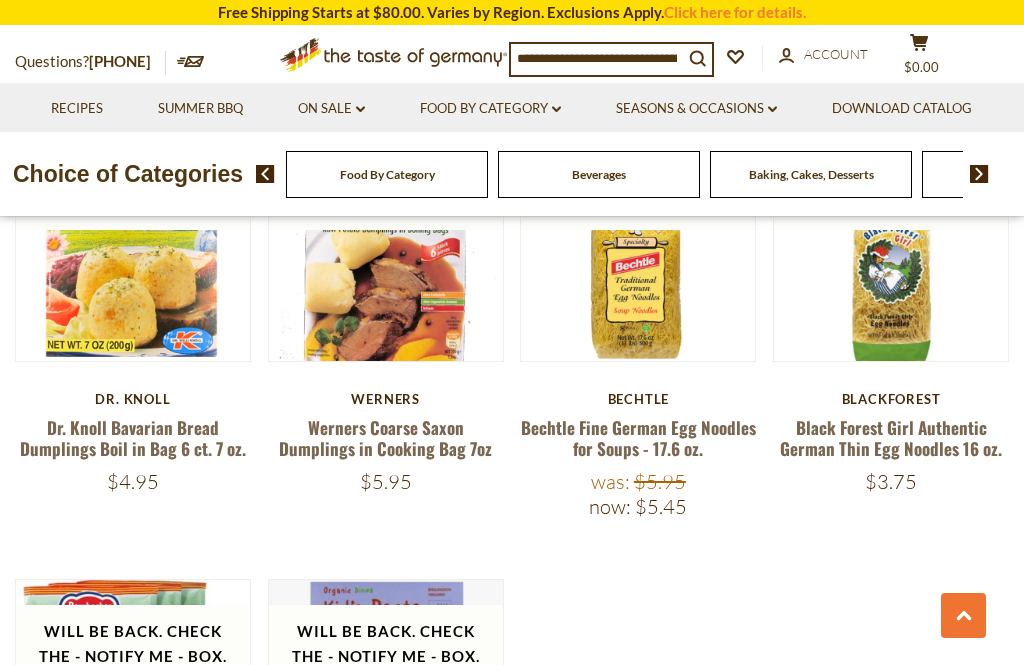 scroll, scrollTop: 2363, scrollLeft: 0, axis: vertical 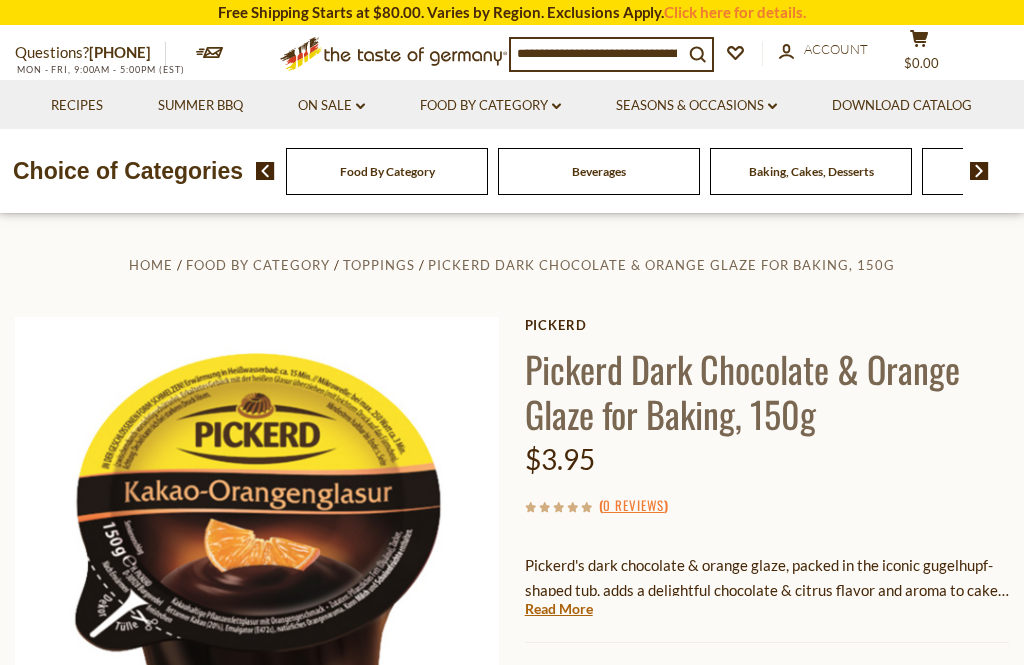 click at bounding box center (597, 53) 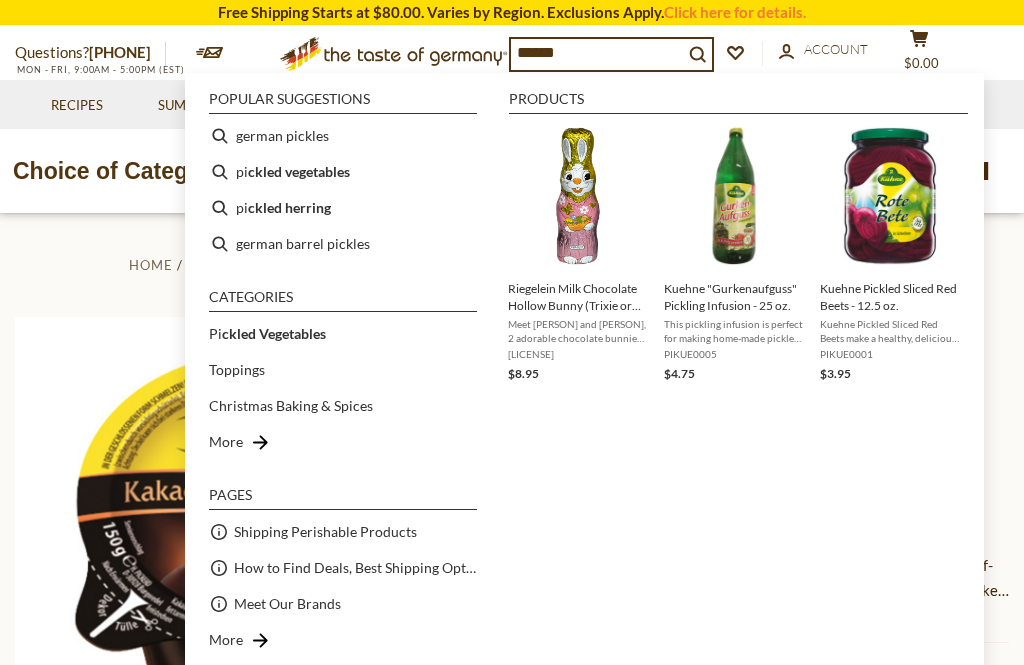 type on "*******" 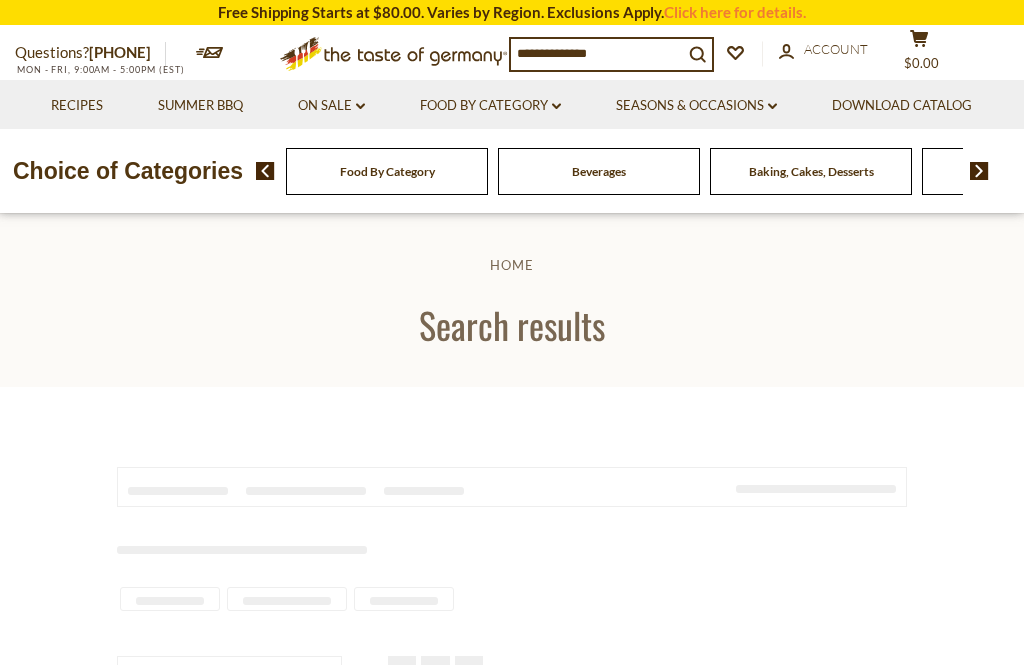 scroll, scrollTop: 0, scrollLeft: 0, axis: both 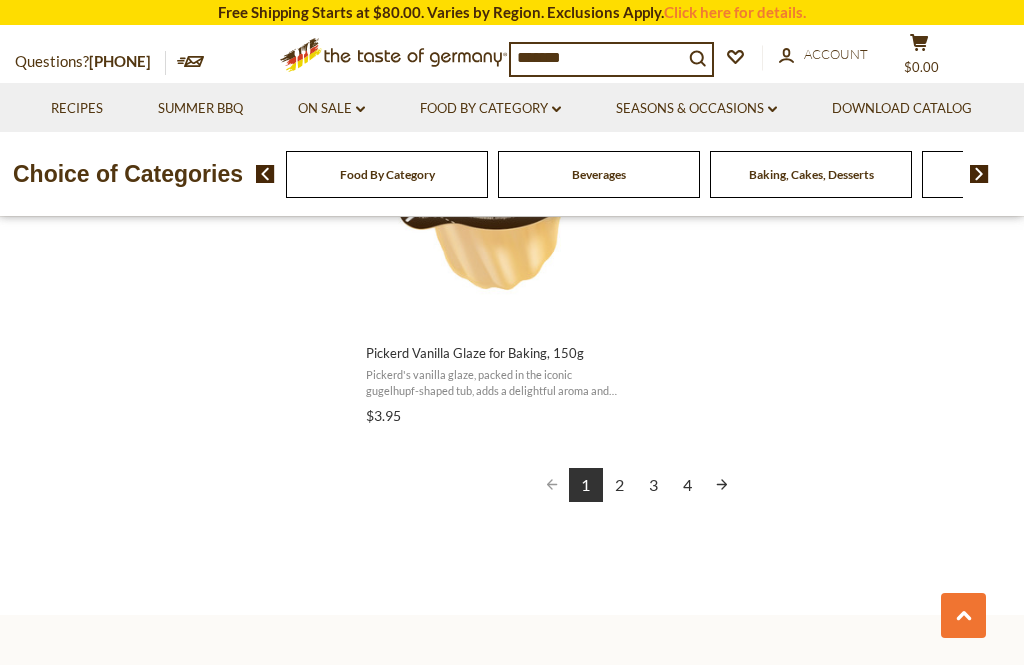 click at bounding box center [722, 485] 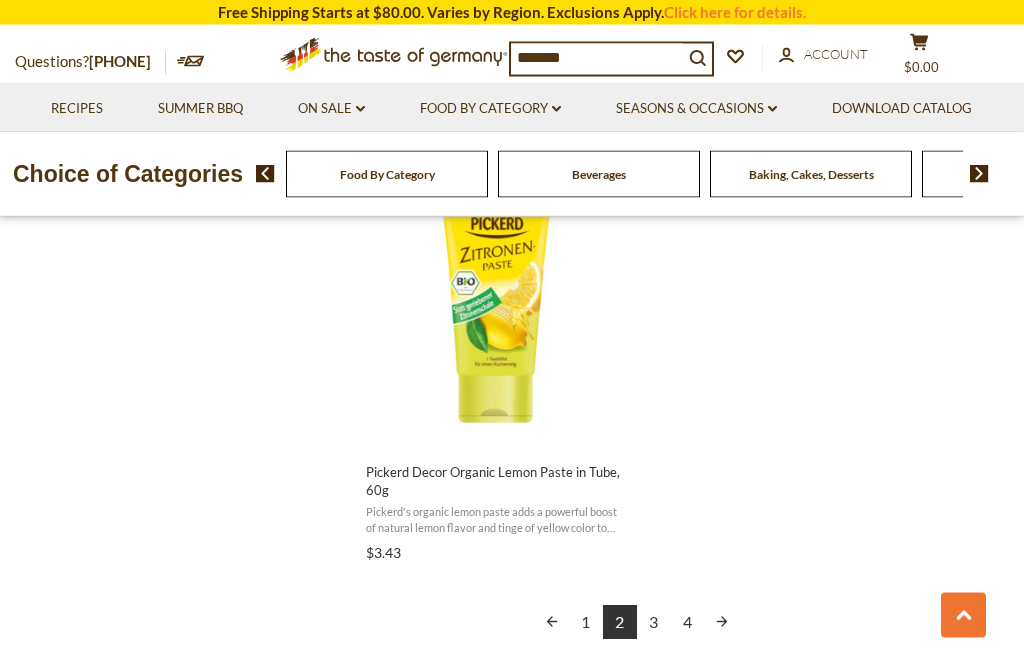 scroll, scrollTop: 3494, scrollLeft: 0, axis: vertical 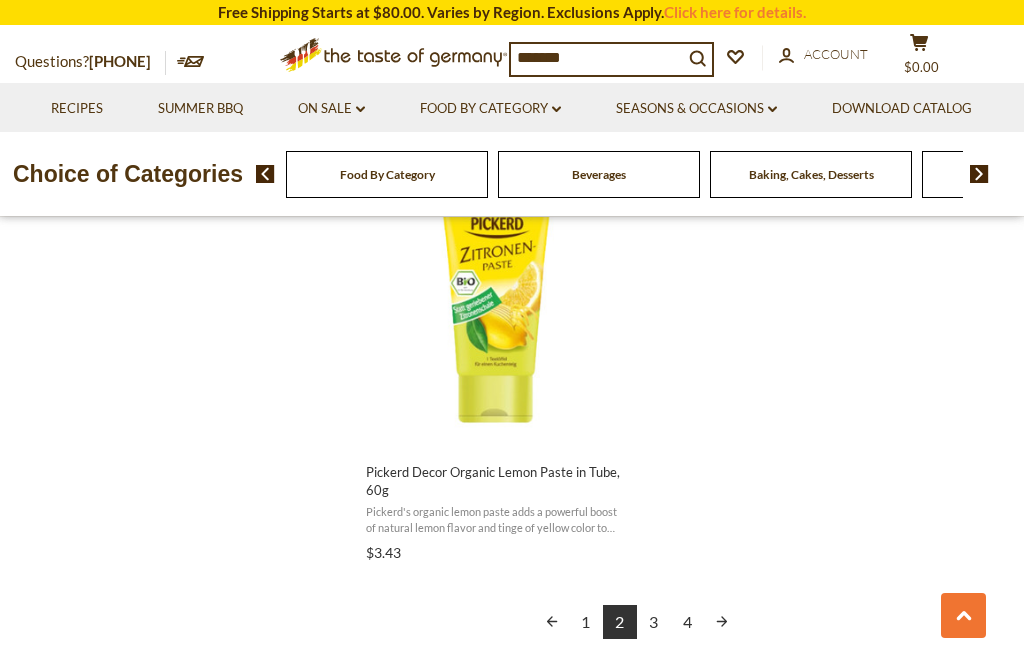 click on "3" at bounding box center (654, 622) 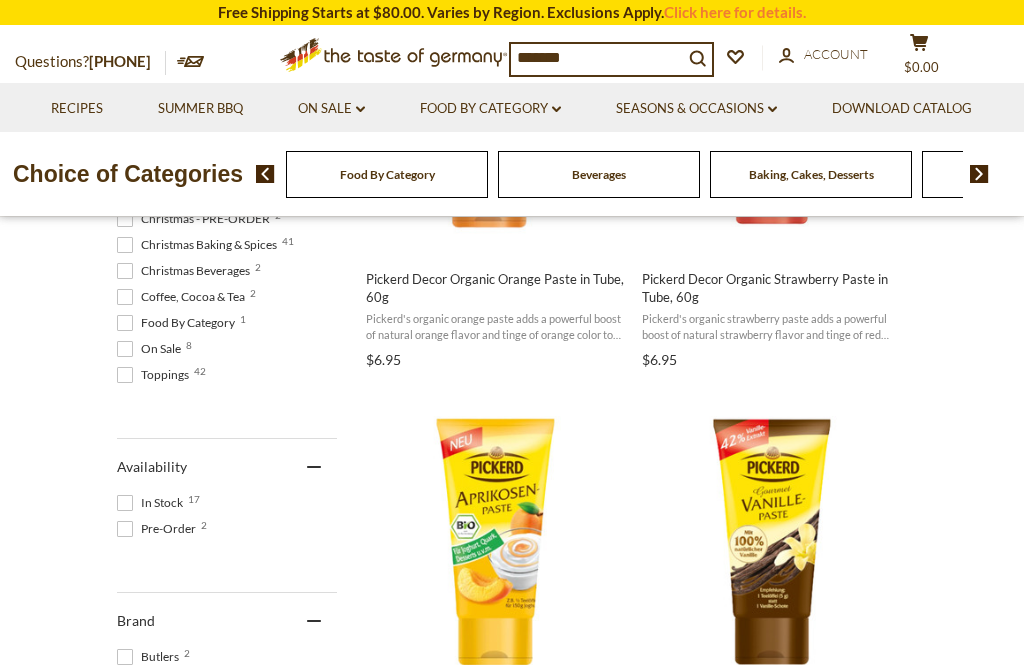 scroll, scrollTop: 0, scrollLeft: 0, axis: both 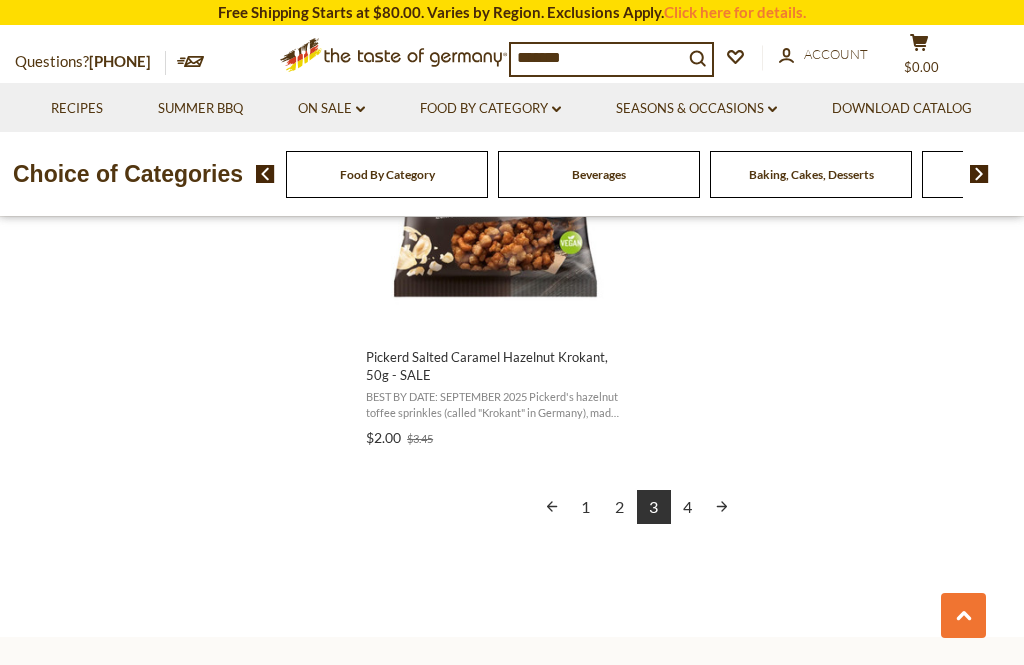 click at bounding box center (722, 507) 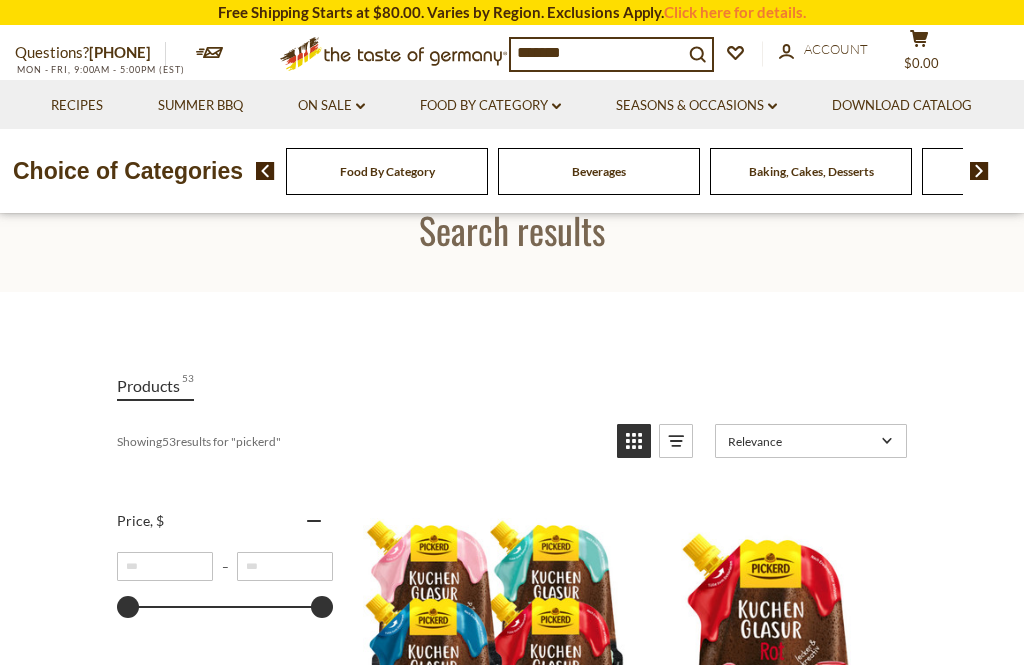 scroll, scrollTop: 0, scrollLeft: 0, axis: both 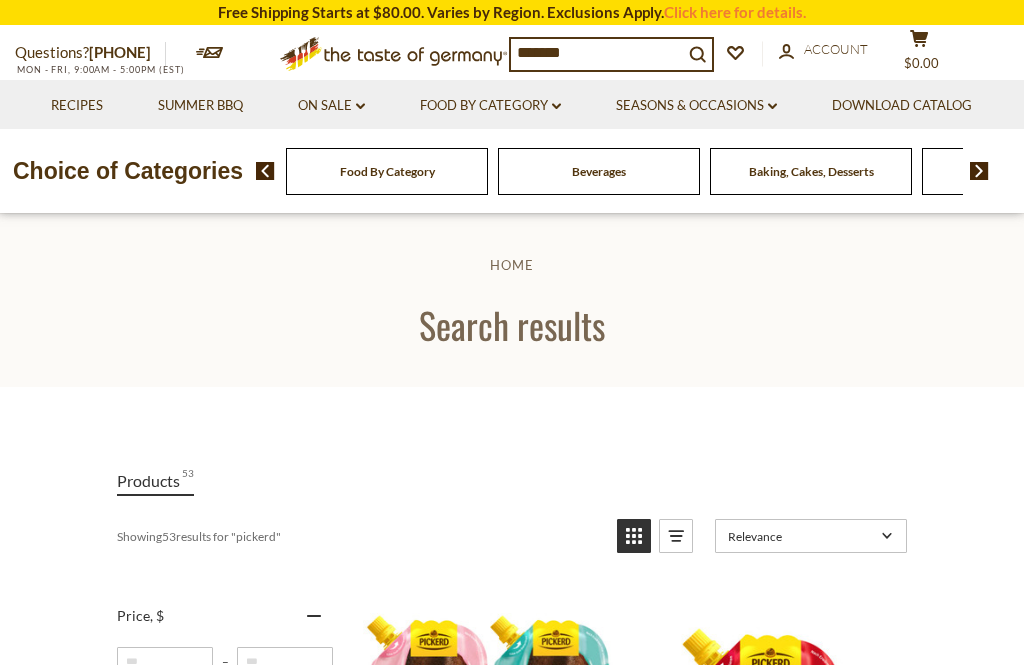 click on "*******" at bounding box center [597, 53] 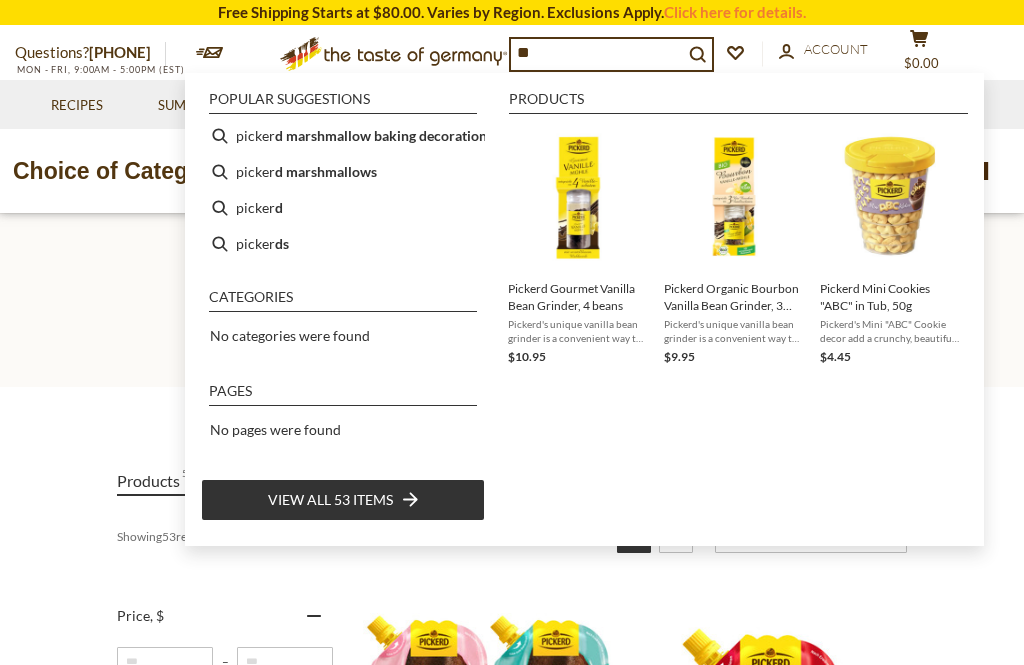 type on "*" 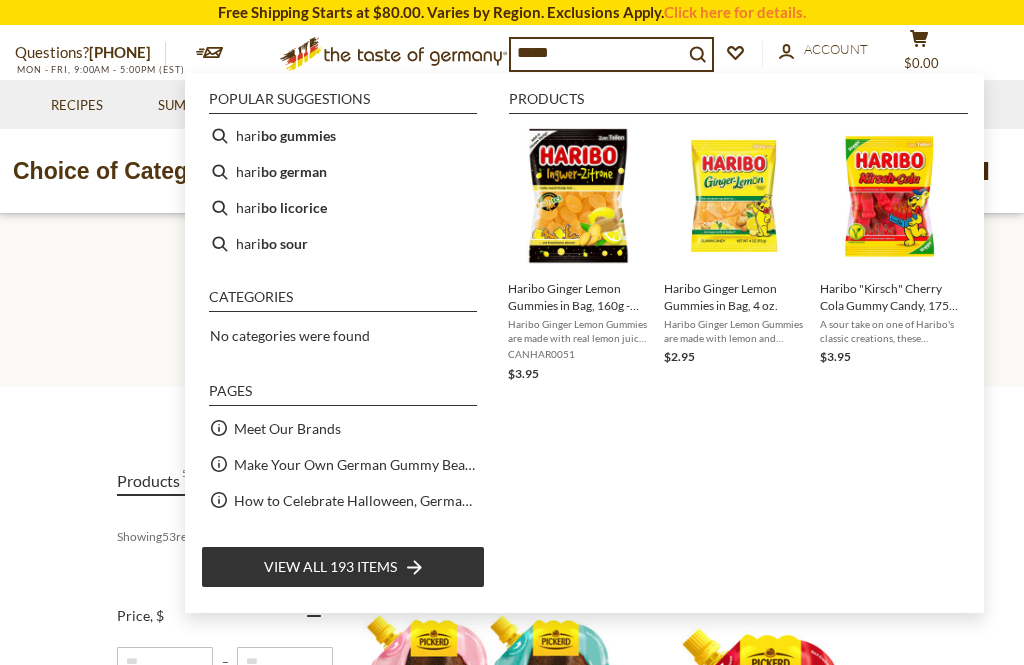 type on "******" 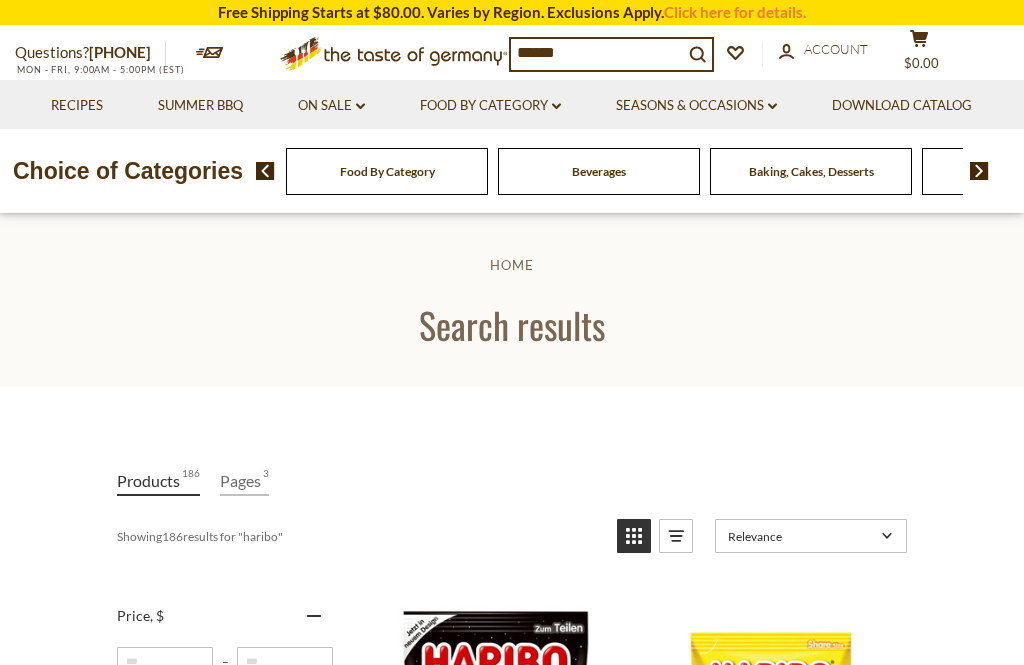 scroll, scrollTop: 0, scrollLeft: 0, axis: both 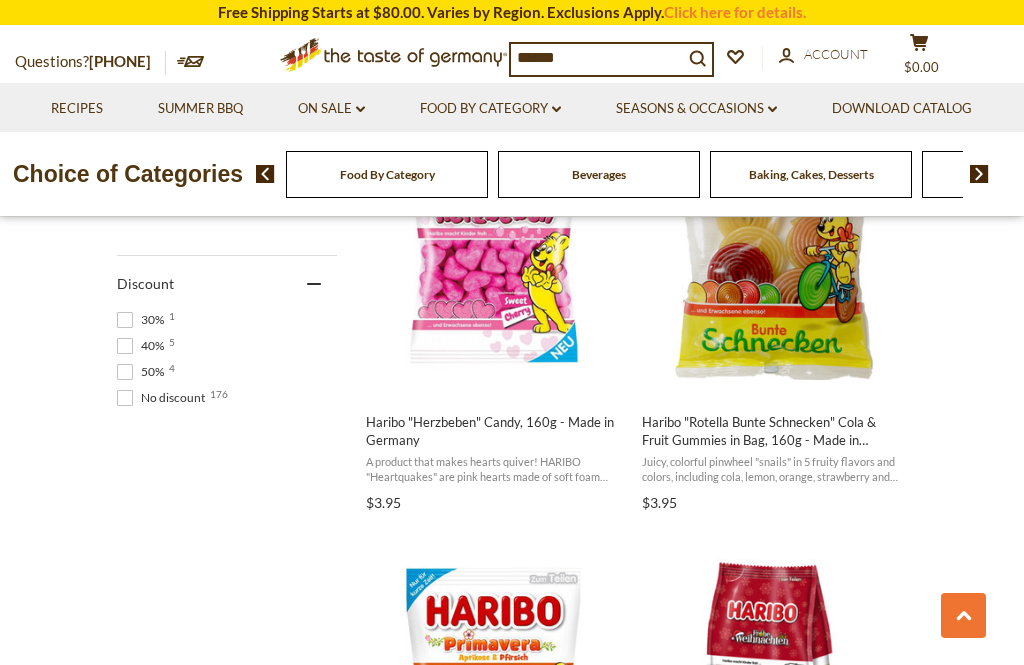 click on "BEST BY DATE: AUGUST 2025 Haribo sour marshmallow gummies in 6 different shapes from Supermario. In 1922, 29 year old German candy maker [NAME] introduced a revolutionary new product to ... $3.95 Add to cart Haribo Ginger Lemon Gummies in Bag, 4 oz. Haribo Ginger Lemon Gummies are made with lemon and ginger concentrate for a delicious fruity taste with a spicy kick. In 1922, 29 year old German candy maker [NAME] introduced a ... $2.95 Add to cart Haribo "Kirsch" Cherry Cola Gummy Candy, 175g - Made in [COUNTRY] oz A sour take on one of Haribo's classic creations, these delicious sour gummy candies are shaped and taste like cola bottles! MADE IN [COUNTRY]. A true pleasure for Haribo aficionados. In 1922, 29 ... $3.95 View product Haribo "Wackelgeister" Wobbly Ghosts Gummy Candies, 160g - Made in [COUNTRY] $3.95 View product Haribo "Herzbeben" Candy, 160g - Made in [COUNTRY] $3.95 View product $3.95 View product $0.00 View product $7.45 Add to cart $32.95" at bounding box center [512, 970] 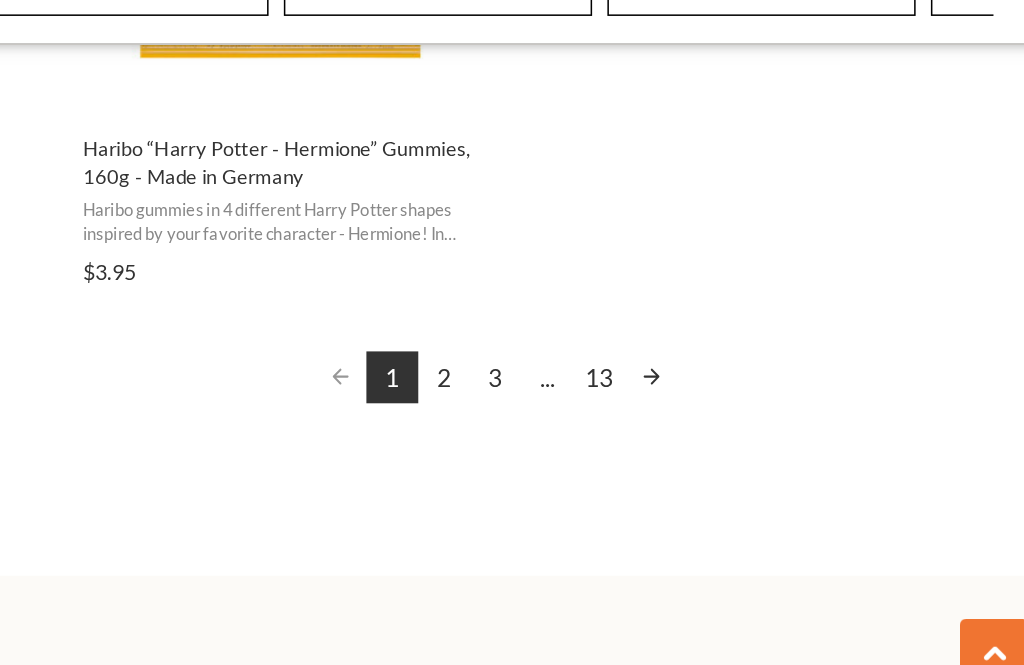 scroll, scrollTop: 3722, scrollLeft: 0, axis: vertical 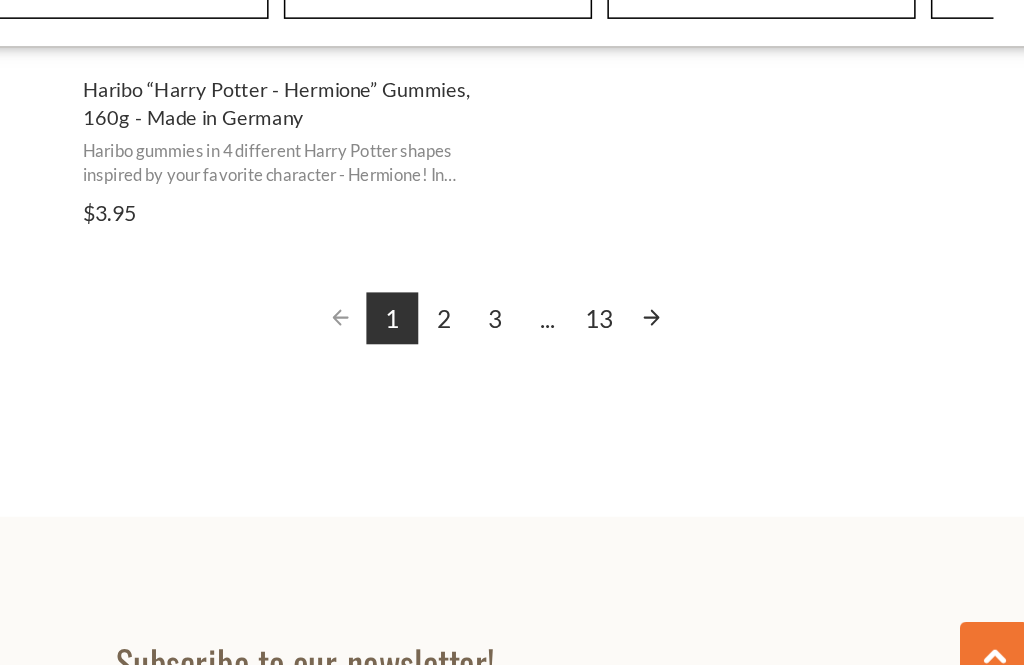 click on "2" at bounding box center [603, 394] 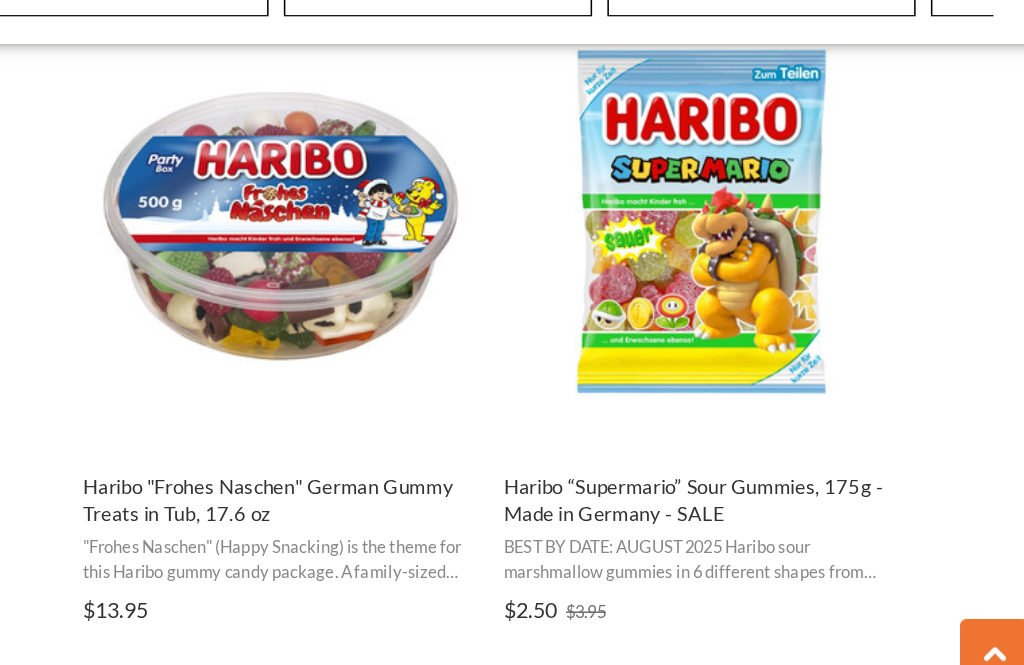 scroll, scrollTop: 2143, scrollLeft: 0, axis: vertical 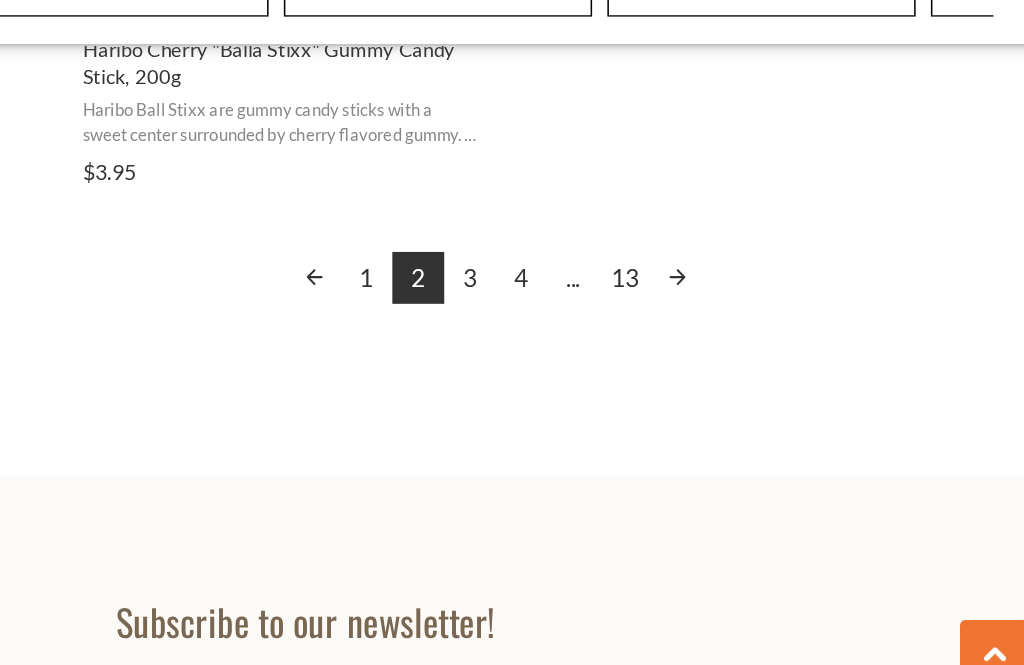 click on "3" at bounding box center [620, 369] 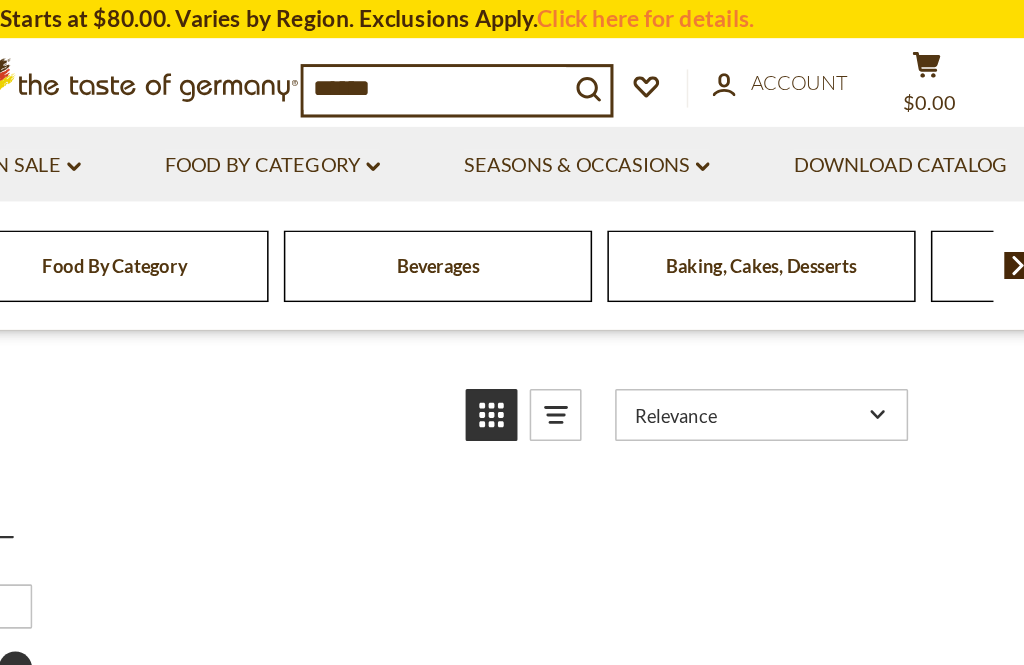 scroll, scrollTop: 0, scrollLeft: 0, axis: both 